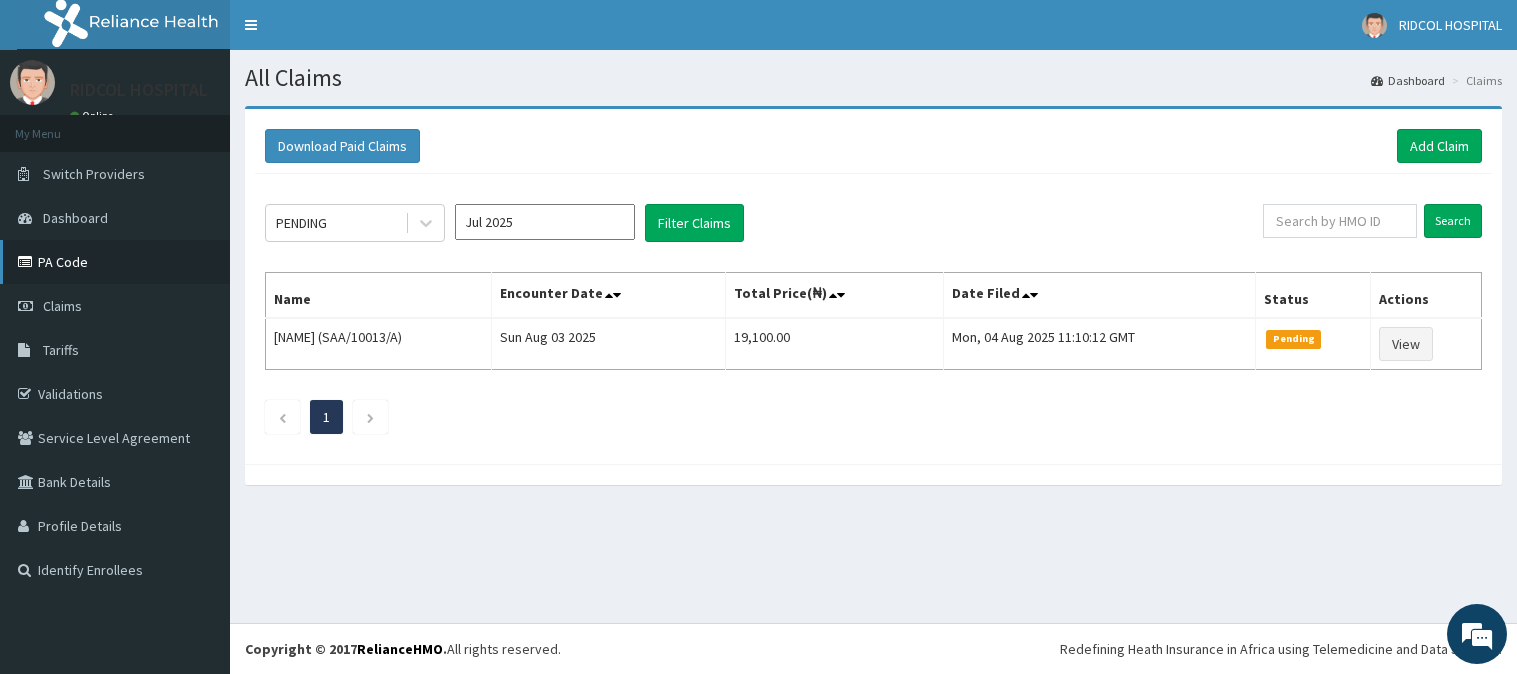 scroll, scrollTop: 0, scrollLeft: 0, axis: both 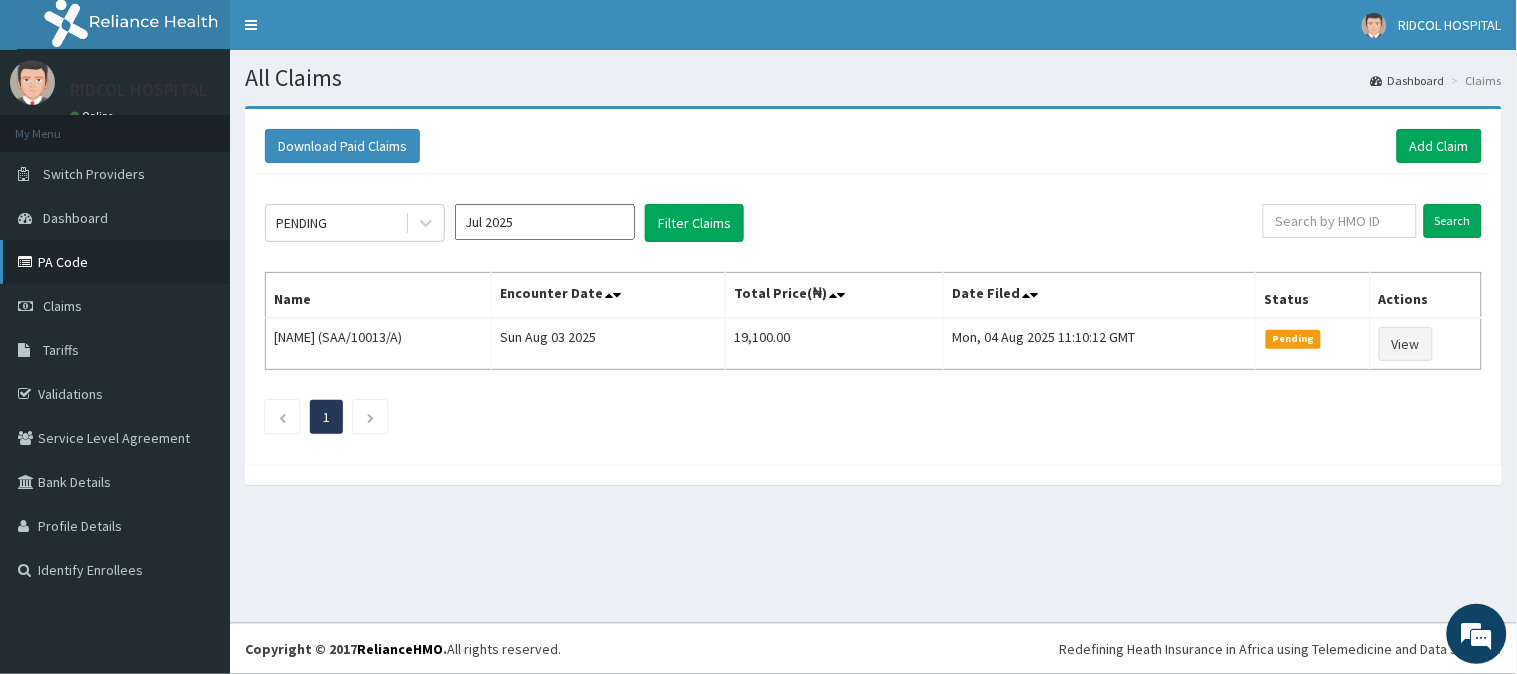 click at bounding box center [28, 262] 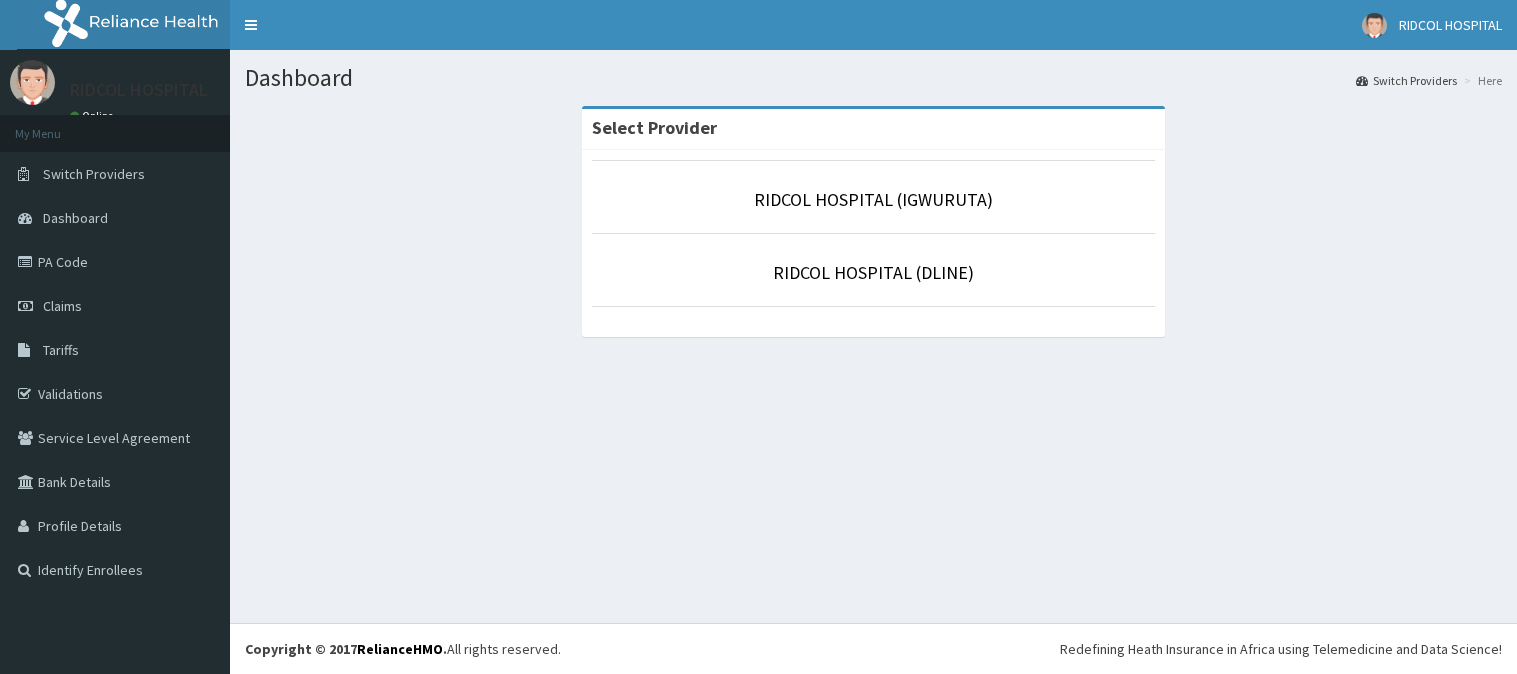 scroll, scrollTop: 0, scrollLeft: 0, axis: both 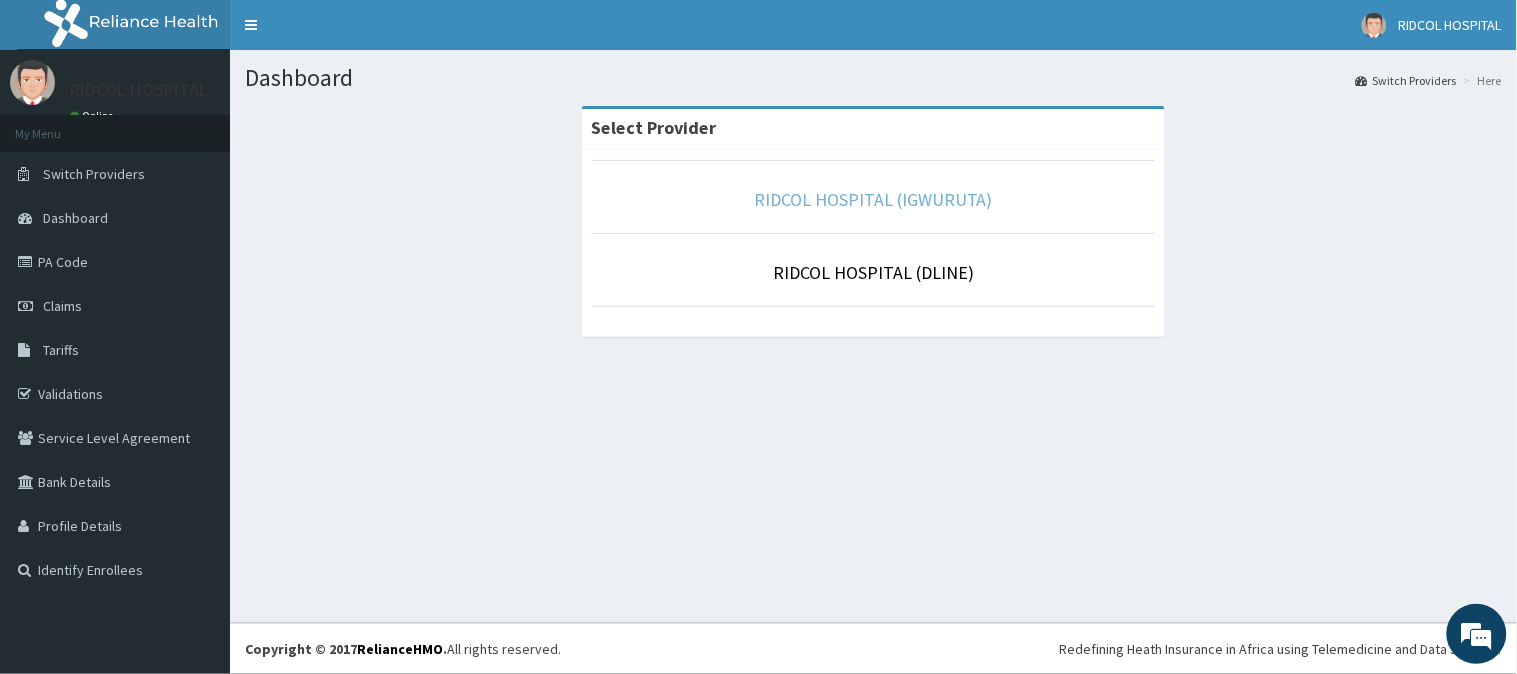 click on "RIDCOL HOSPITAL (IGWURUTA)" at bounding box center [873, 199] 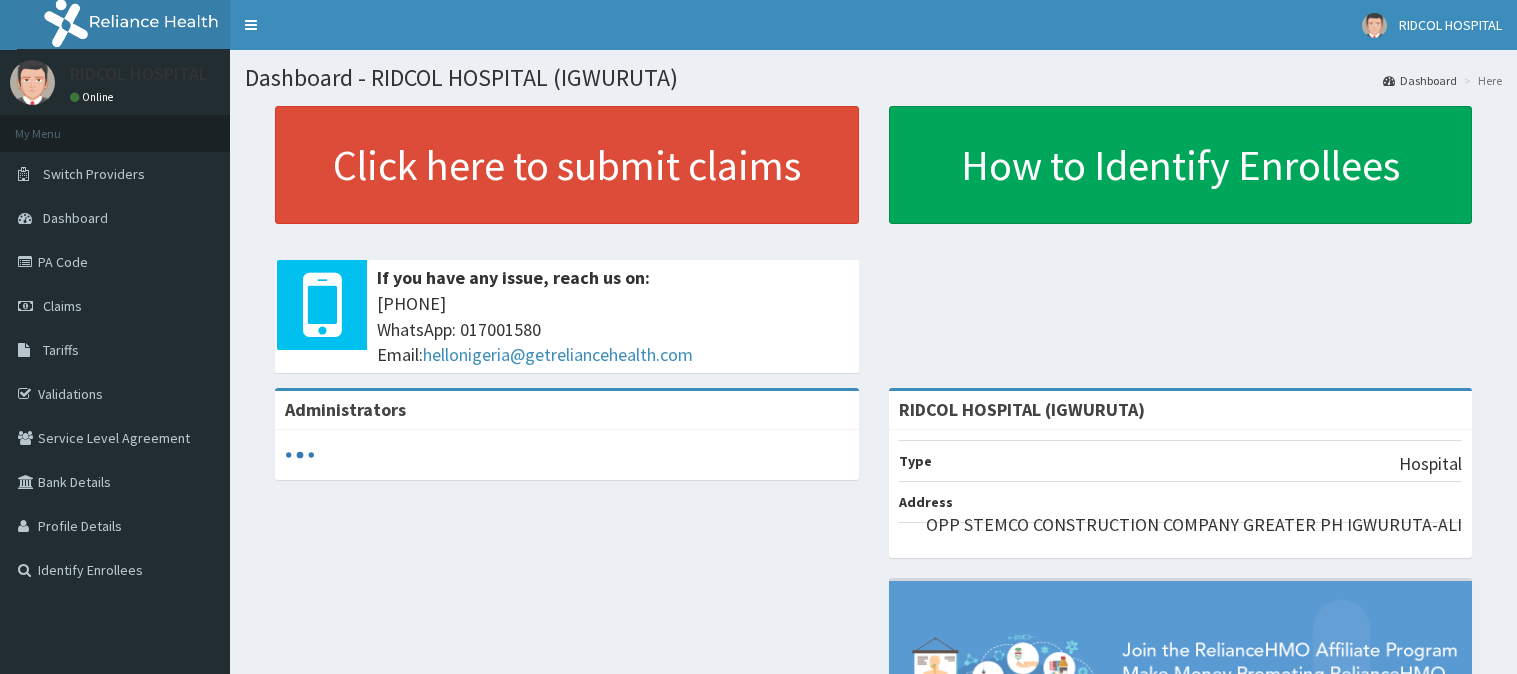 scroll, scrollTop: 0, scrollLeft: 0, axis: both 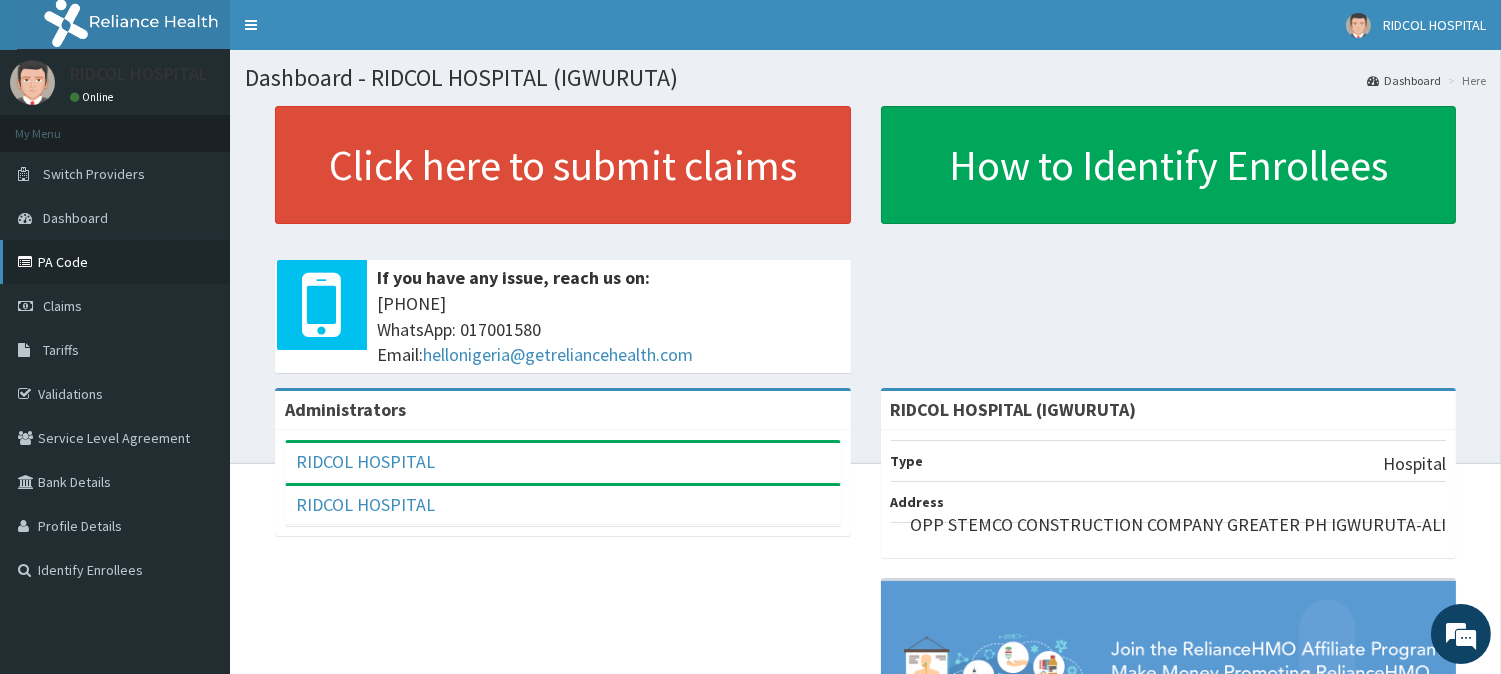 click on "PA Code" at bounding box center (115, 262) 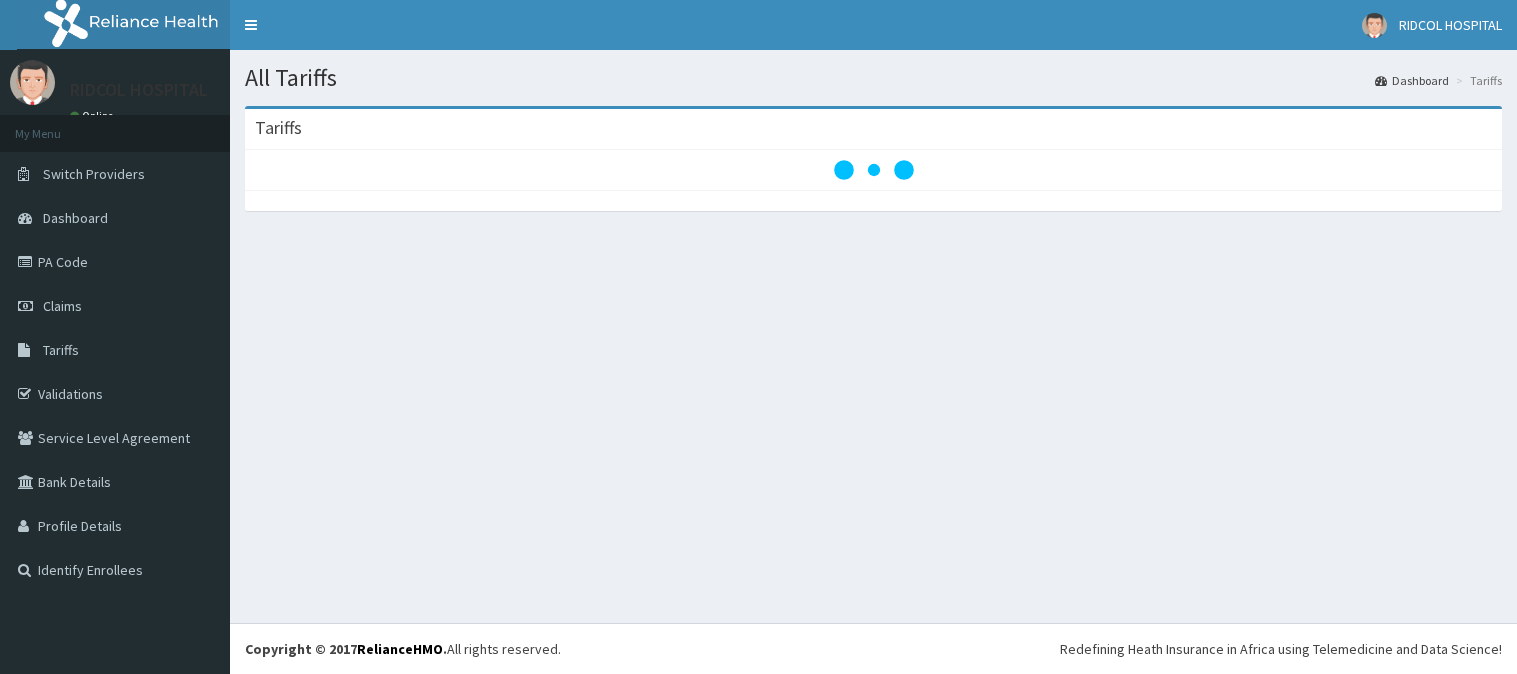 scroll, scrollTop: 0, scrollLeft: 0, axis: both 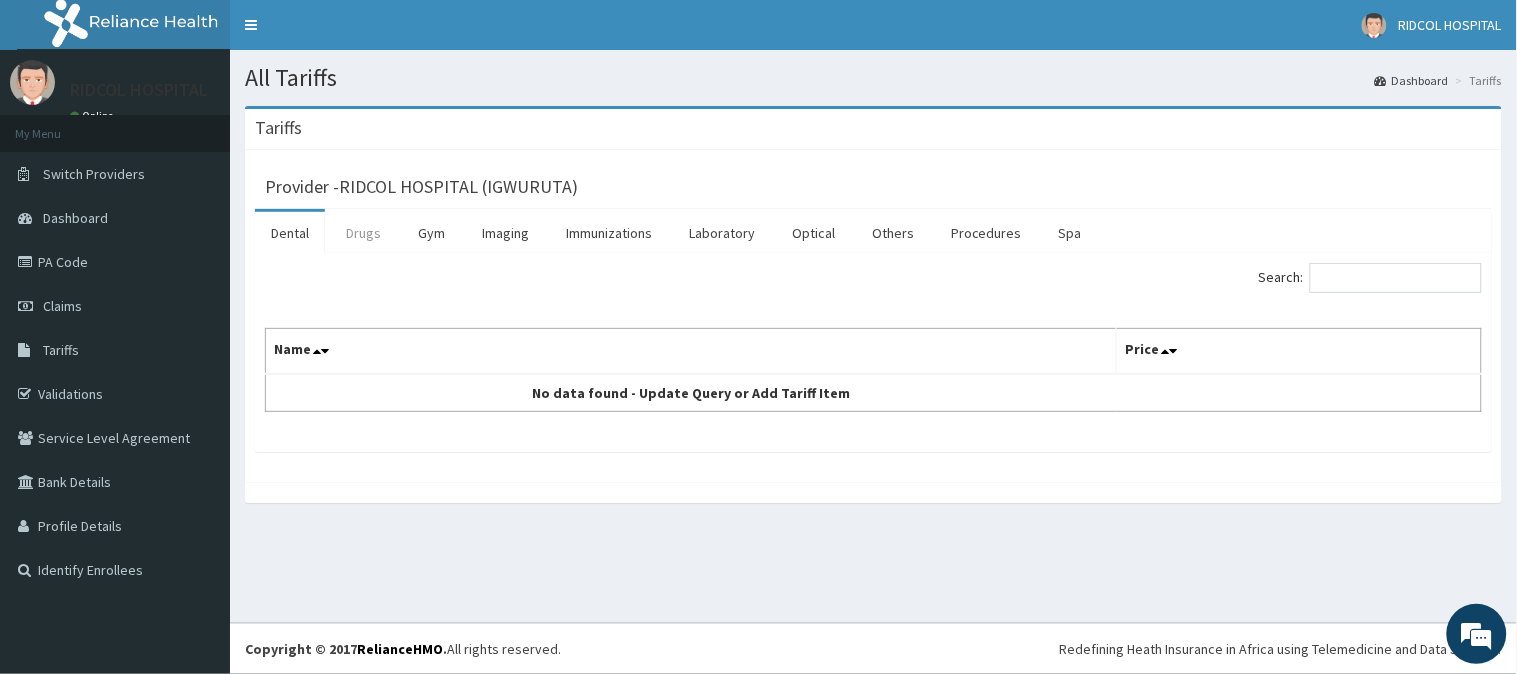 click on "Drugs" at bounding box center [363, 233] 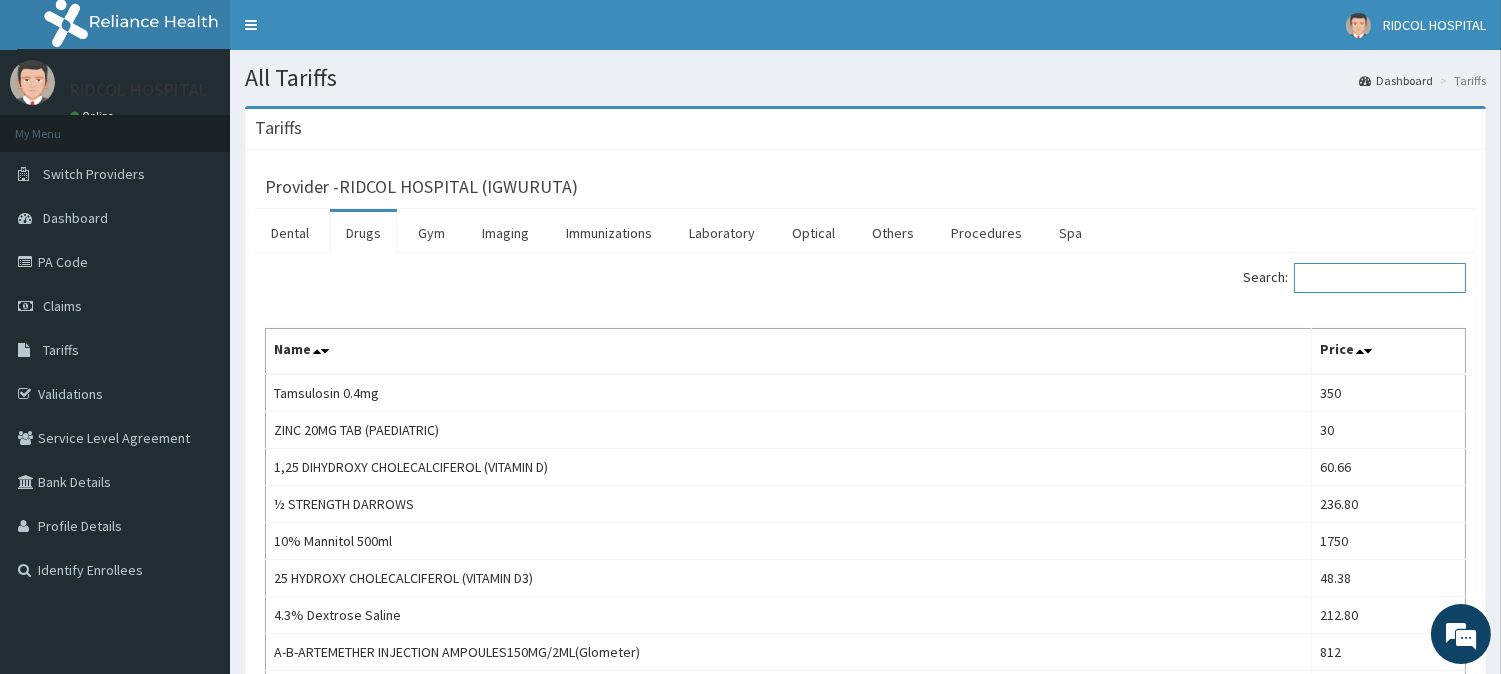 click on "Search:" at bounding box center (1380, 278) 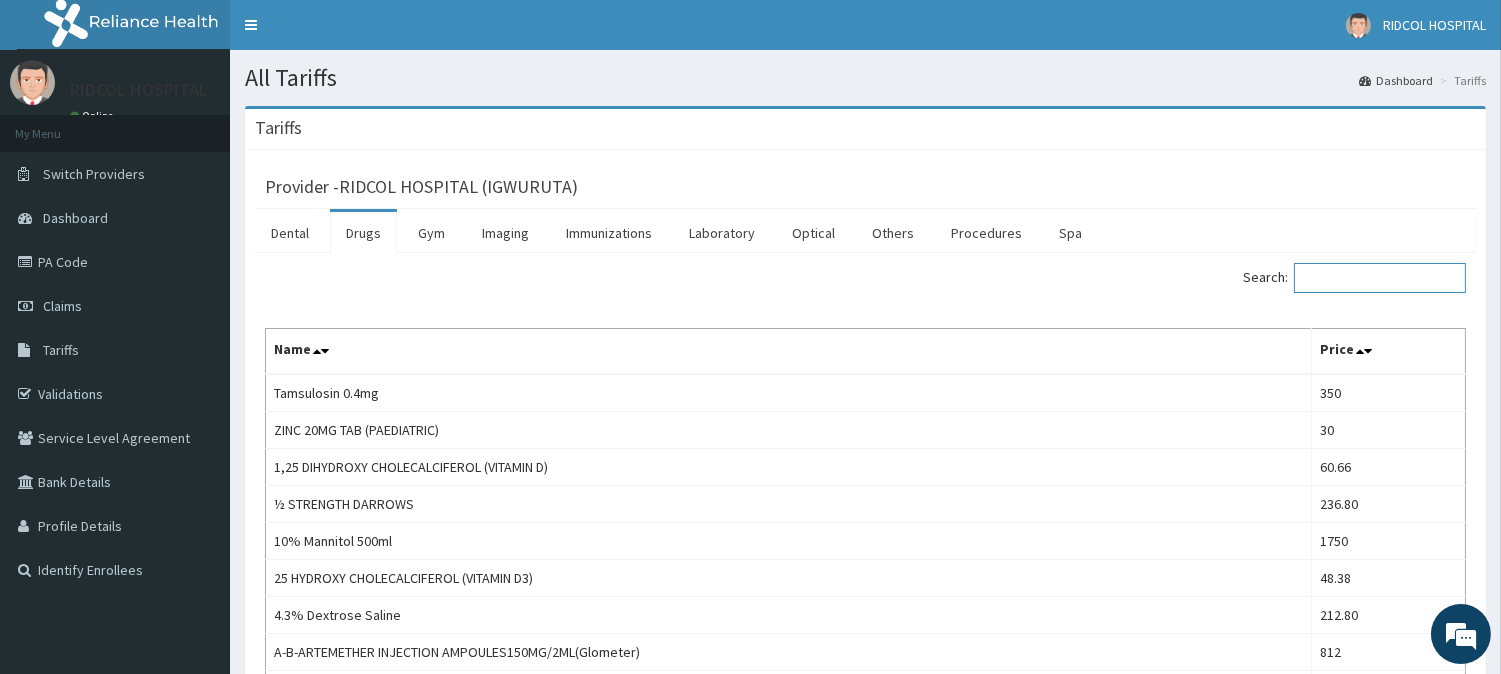 scroll, scrollTop: 0, scrollLeft: 0, axis: both 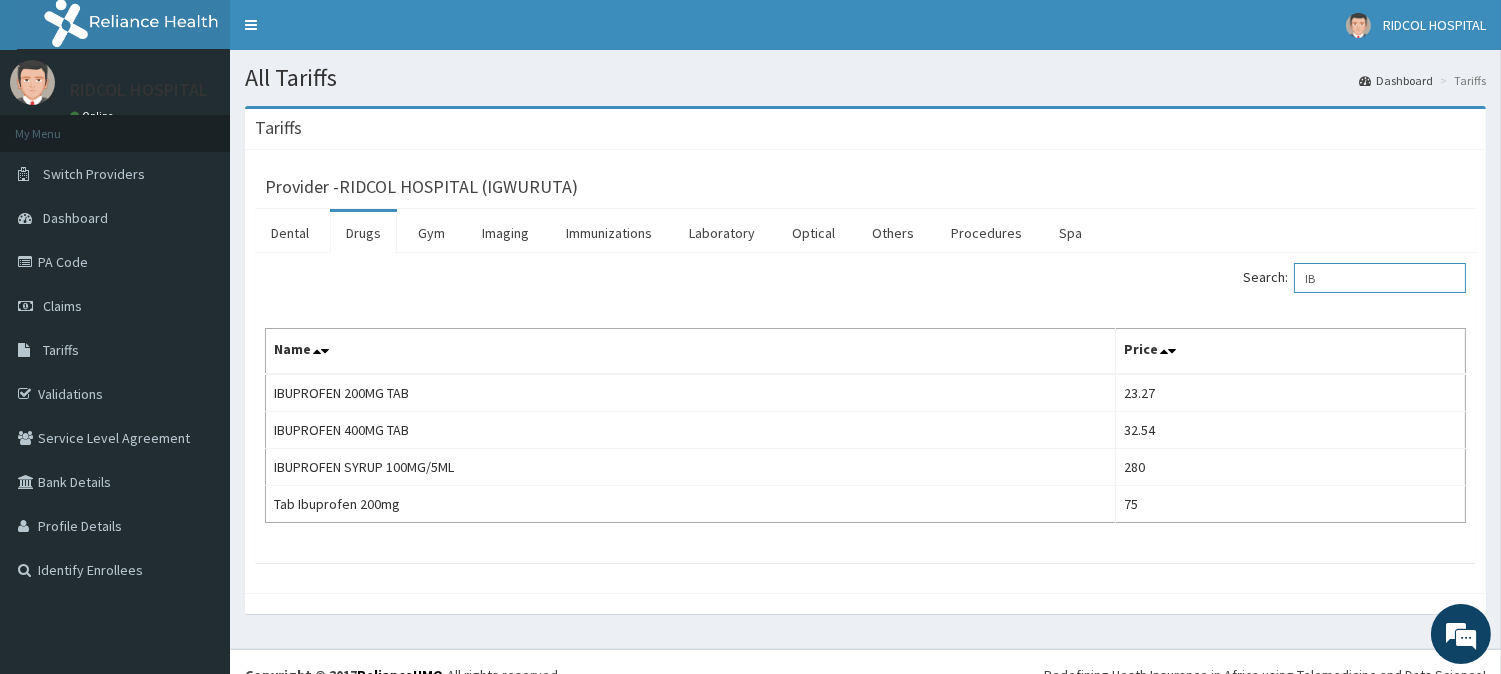 type on "I" 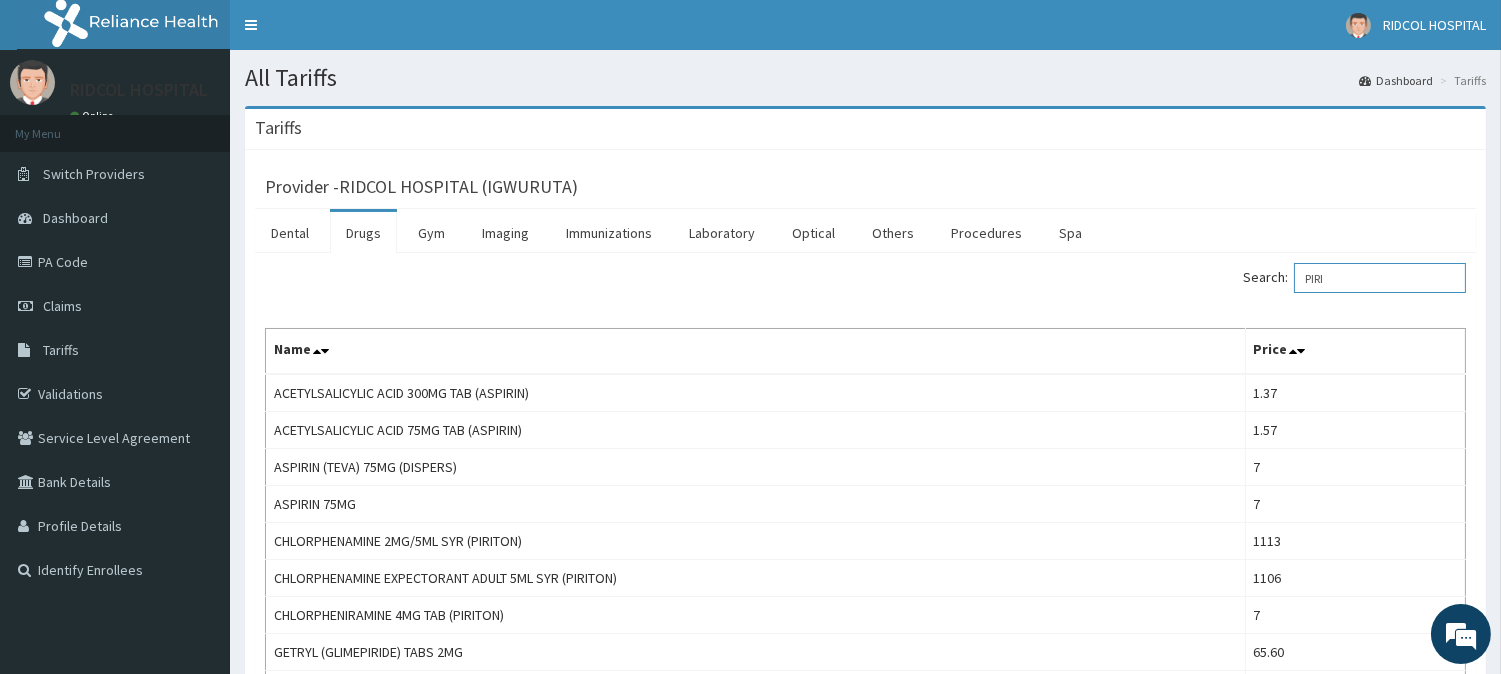 scroll, scrollTop: 471, scrollLeft: 0, axis: vertical 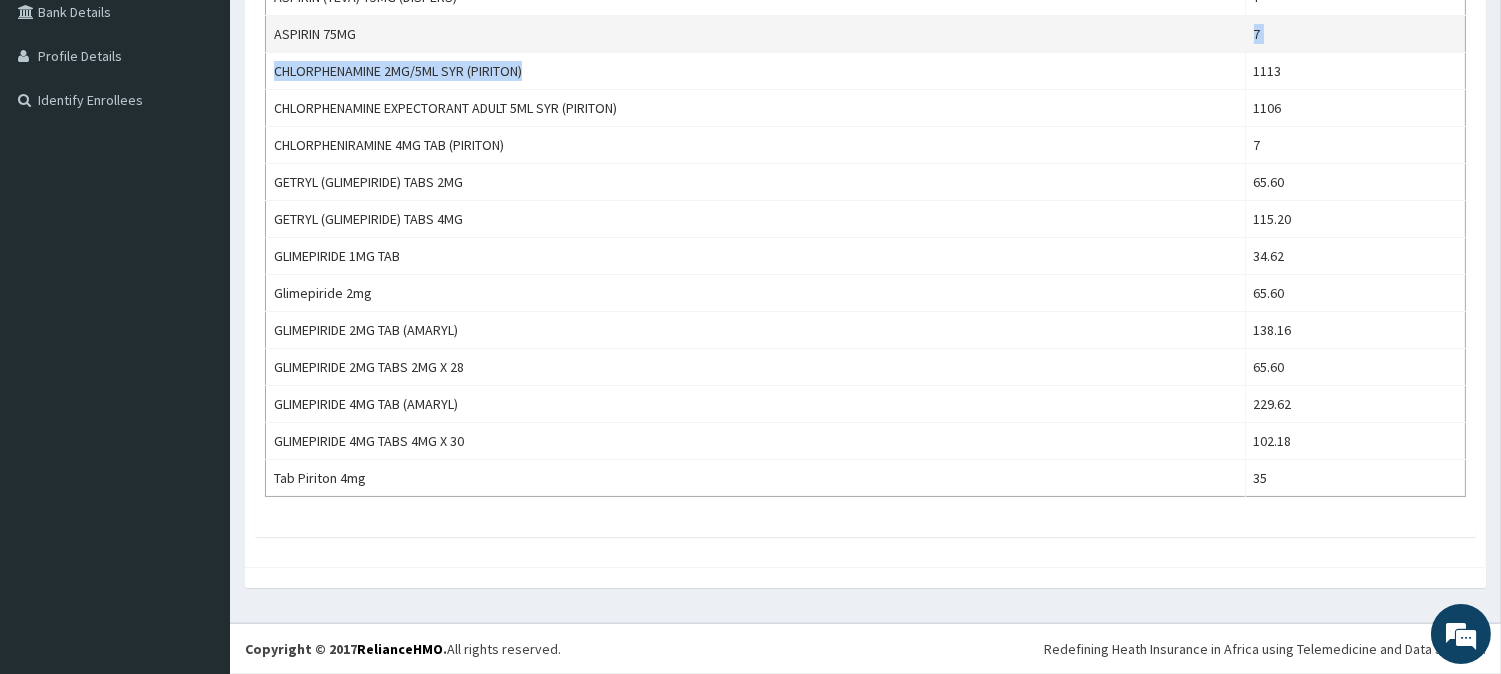 drag, startPoint x: 750, startPoint y: 70, endPoint x: 424, endPoint y: 47, distance: 326.81033 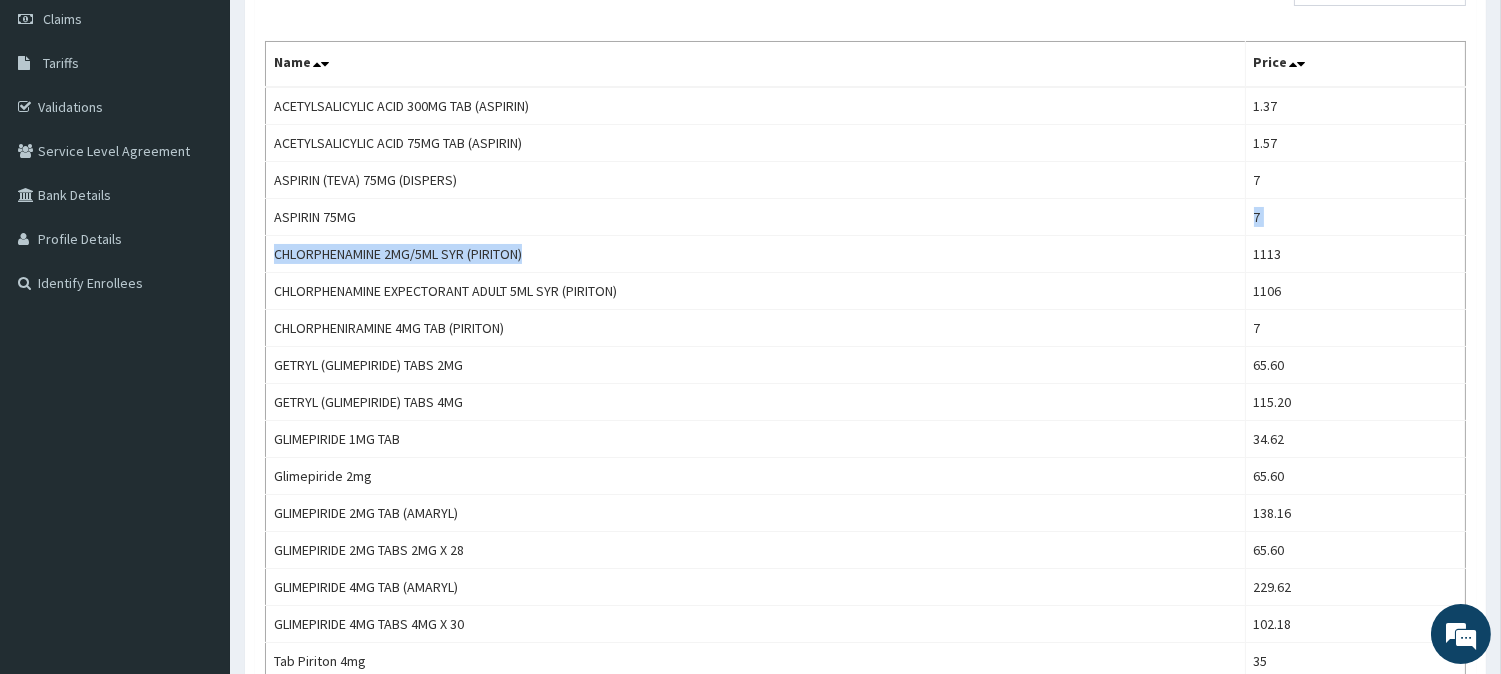 scroll, scrollTop: 248, scrollLeft: 0, axis: vertical 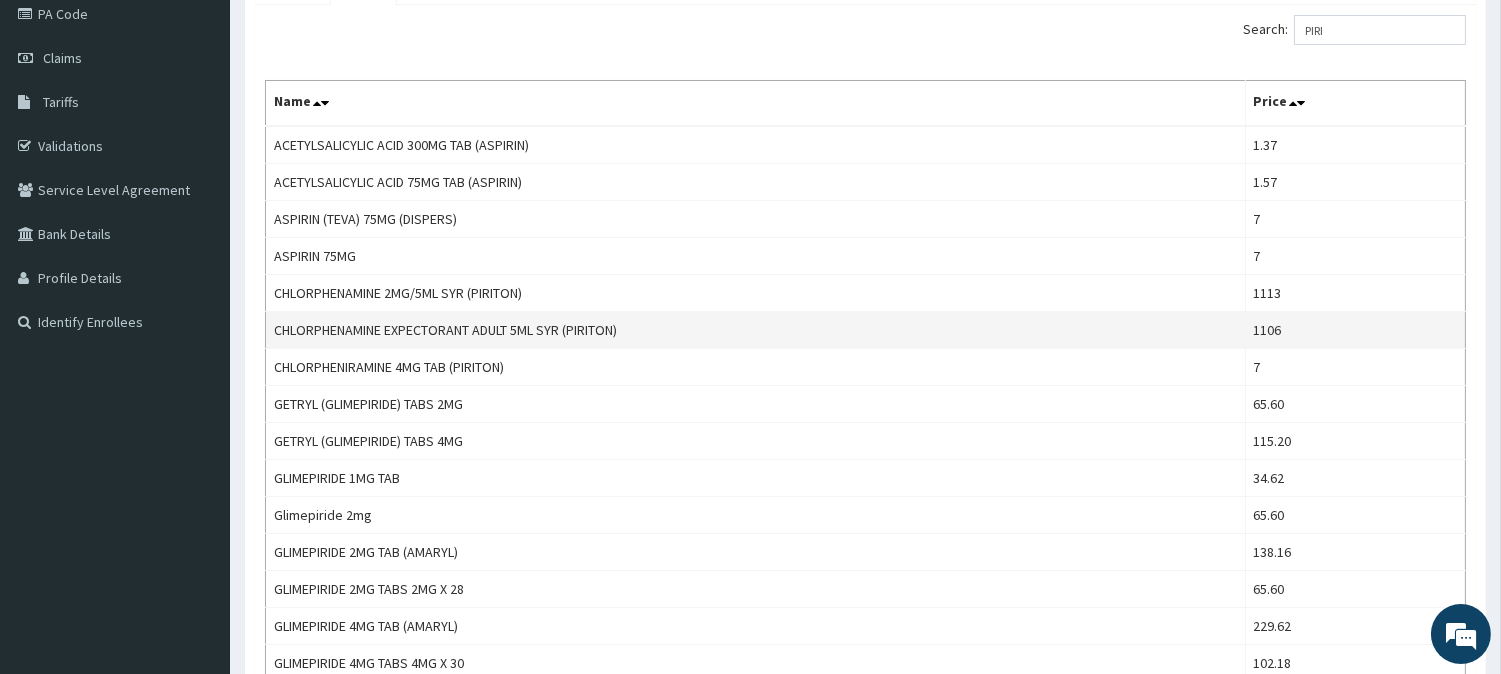 click on "CHLORPHENAMINE EXPECTORANT ADULT 5ML SYR (PIRITON)" at bounding box center (756, 330) 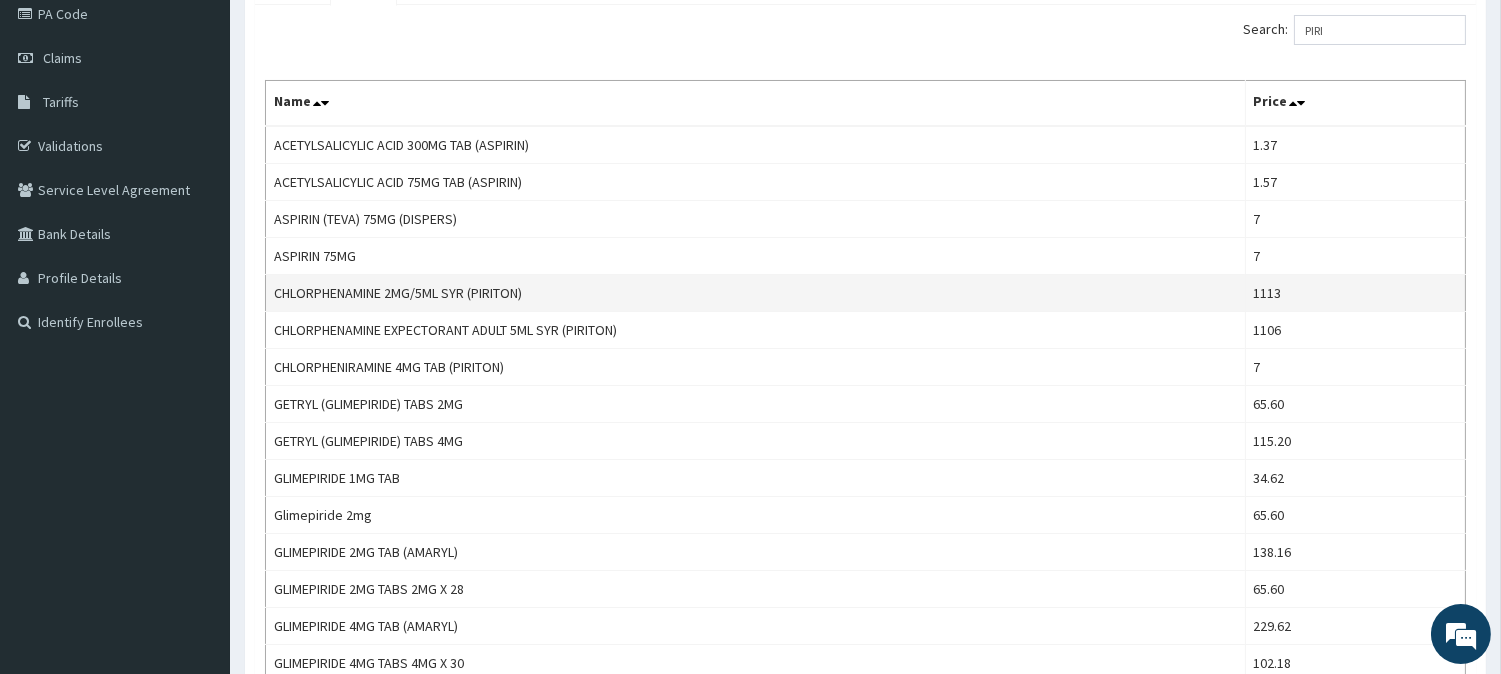 click on "CHLORPHENAMINE 2MG/5ML SYR (PIRITON)" at bounding box center (756, 293) 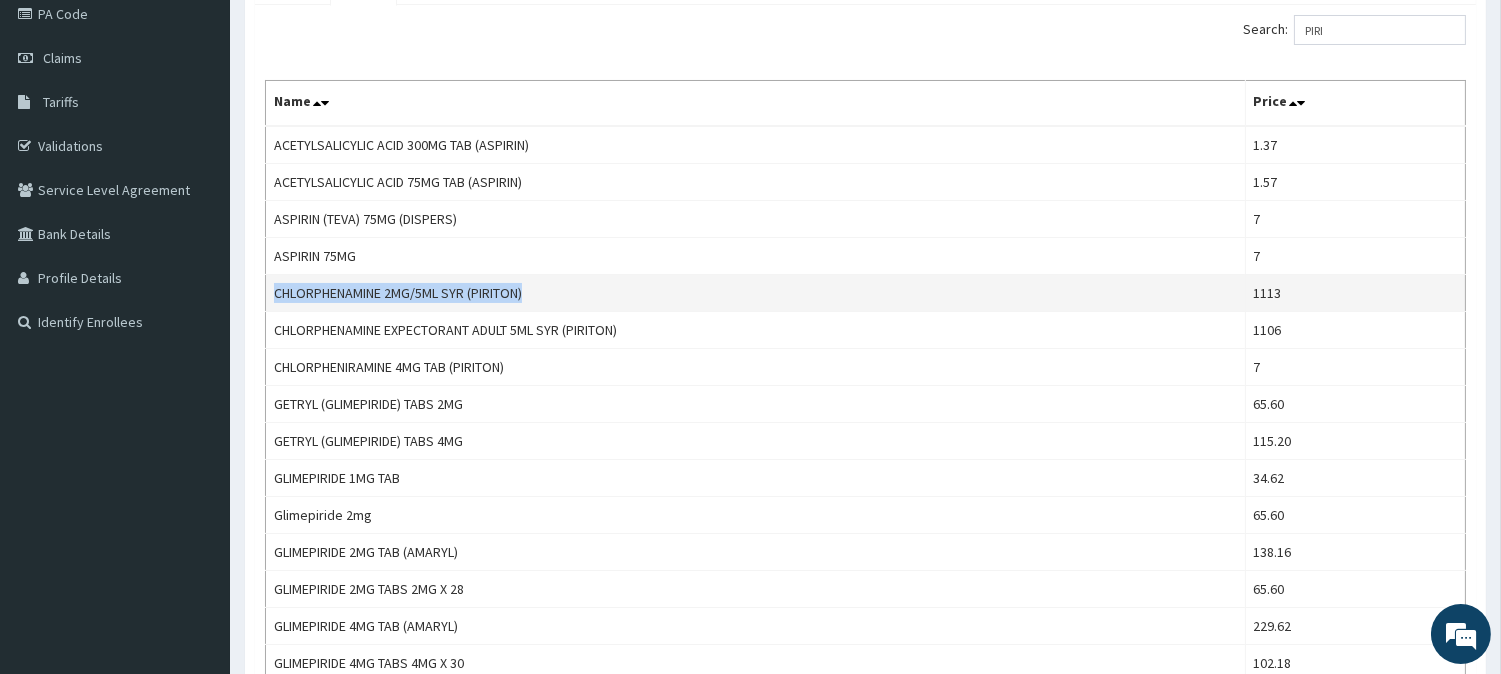 drag, startPoint x: 665, startPoint y: 293, endPoint x: 270, endPoint y: 292, distance: 395.00125 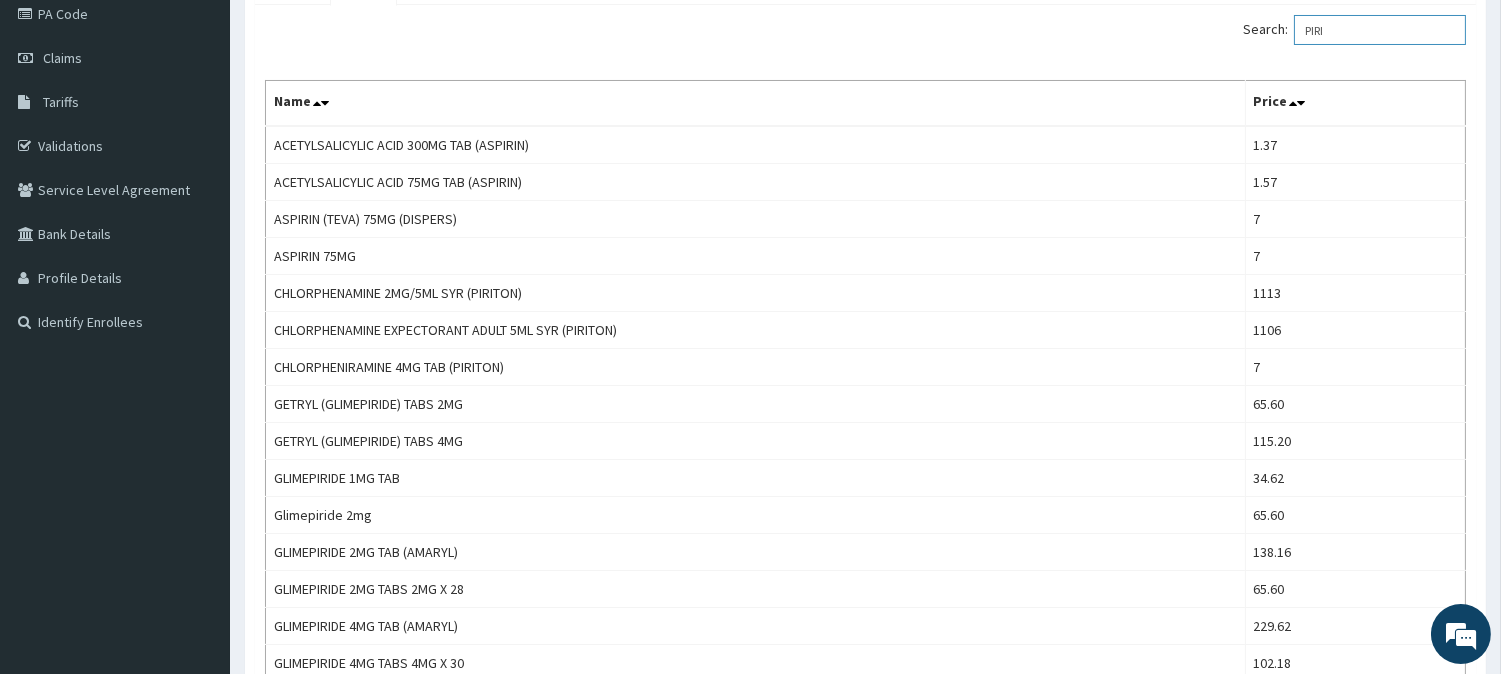 click on "PIRI" at bounding box center (1380, 30) 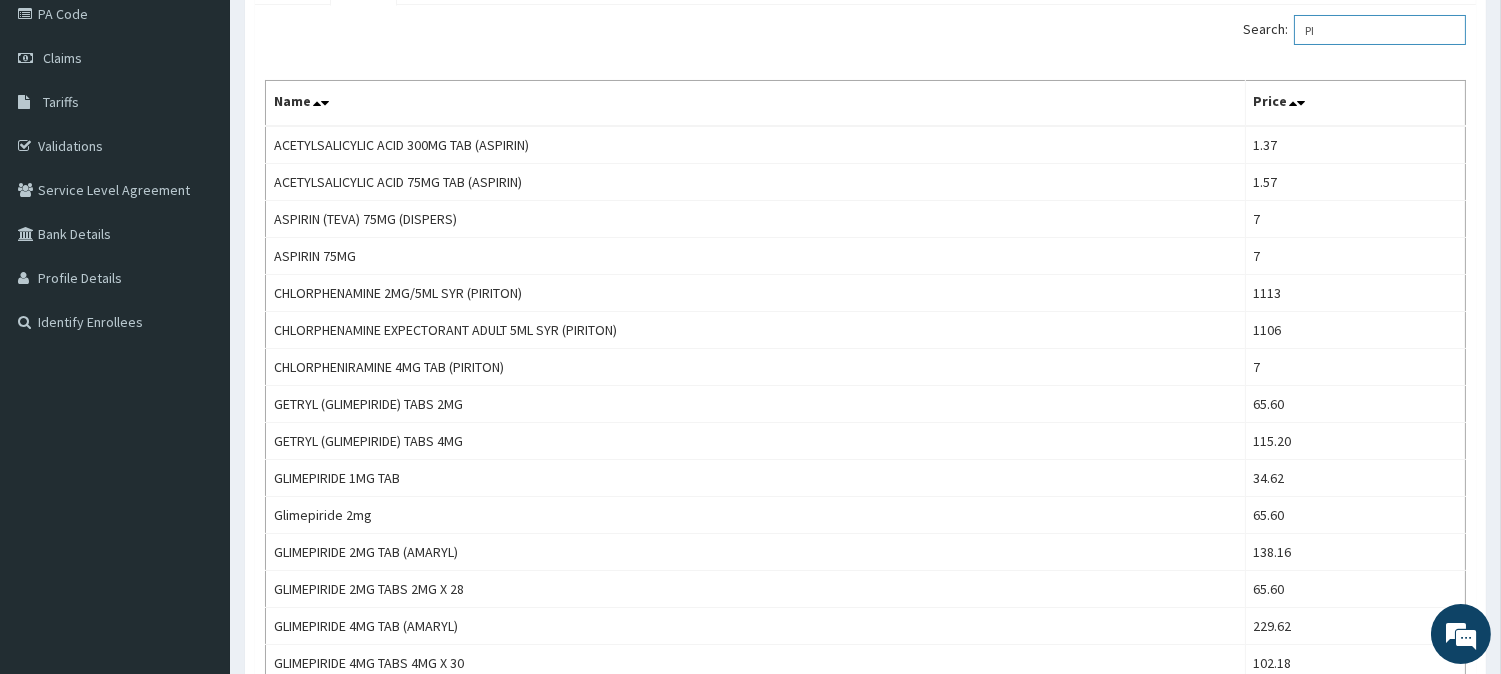 type on "P" 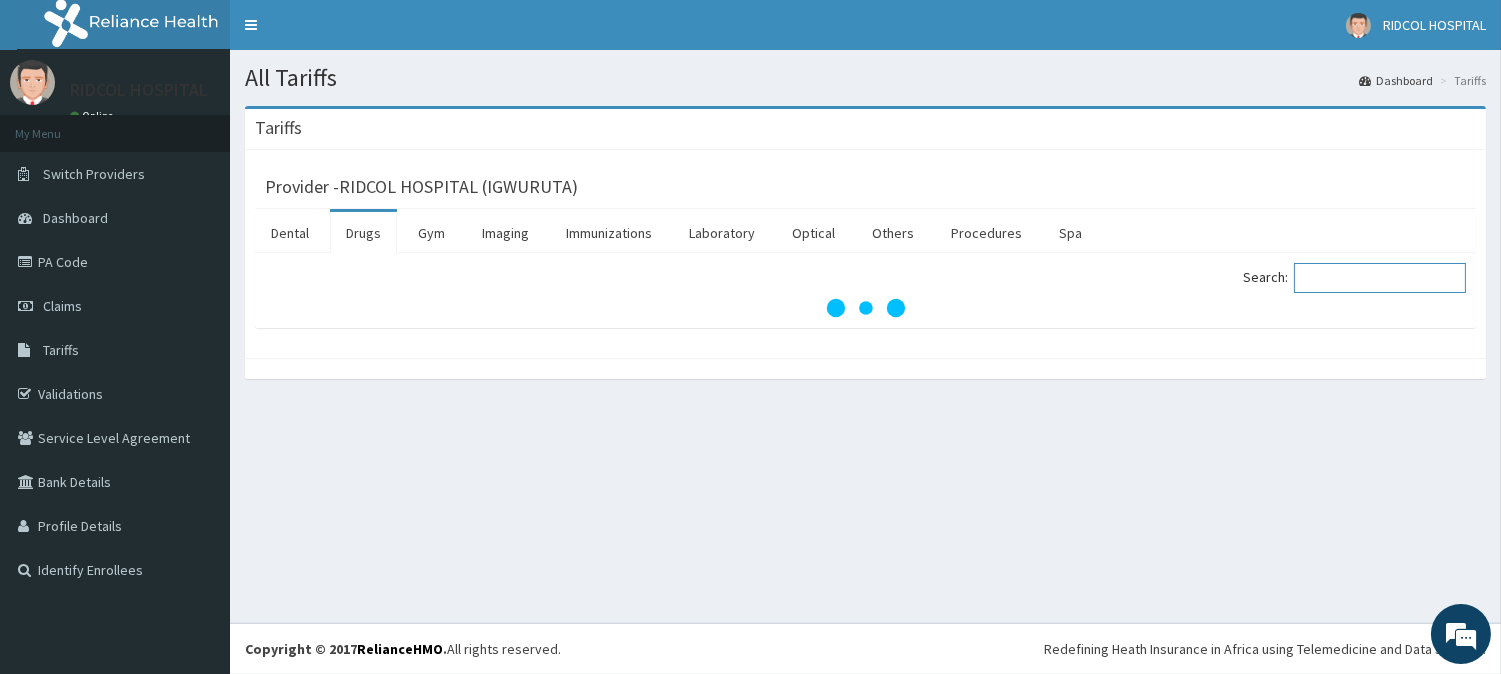 scroll, scrollTop: 0, scrollLeft: 0, axis: both 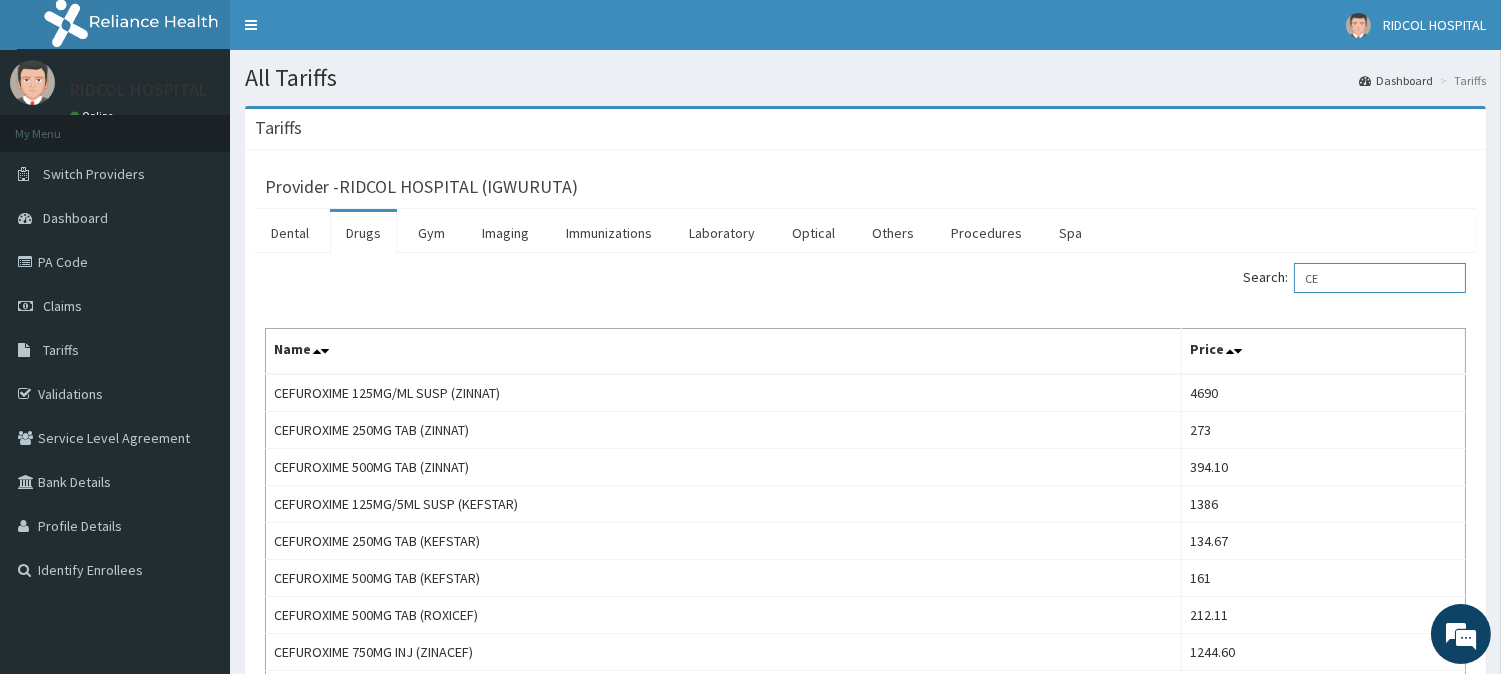 type on "C" 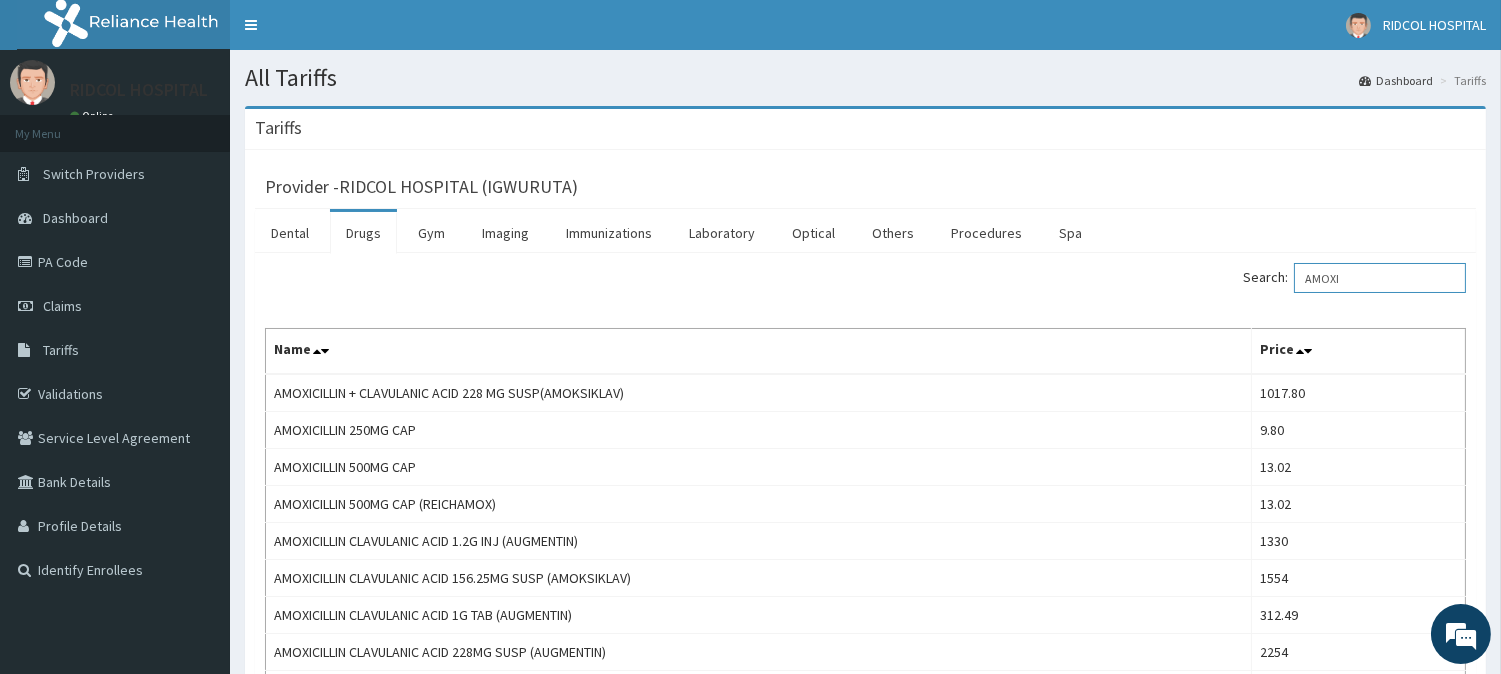 scroll, scrollTop: 590, scrollLeft: 0, axis: vertical 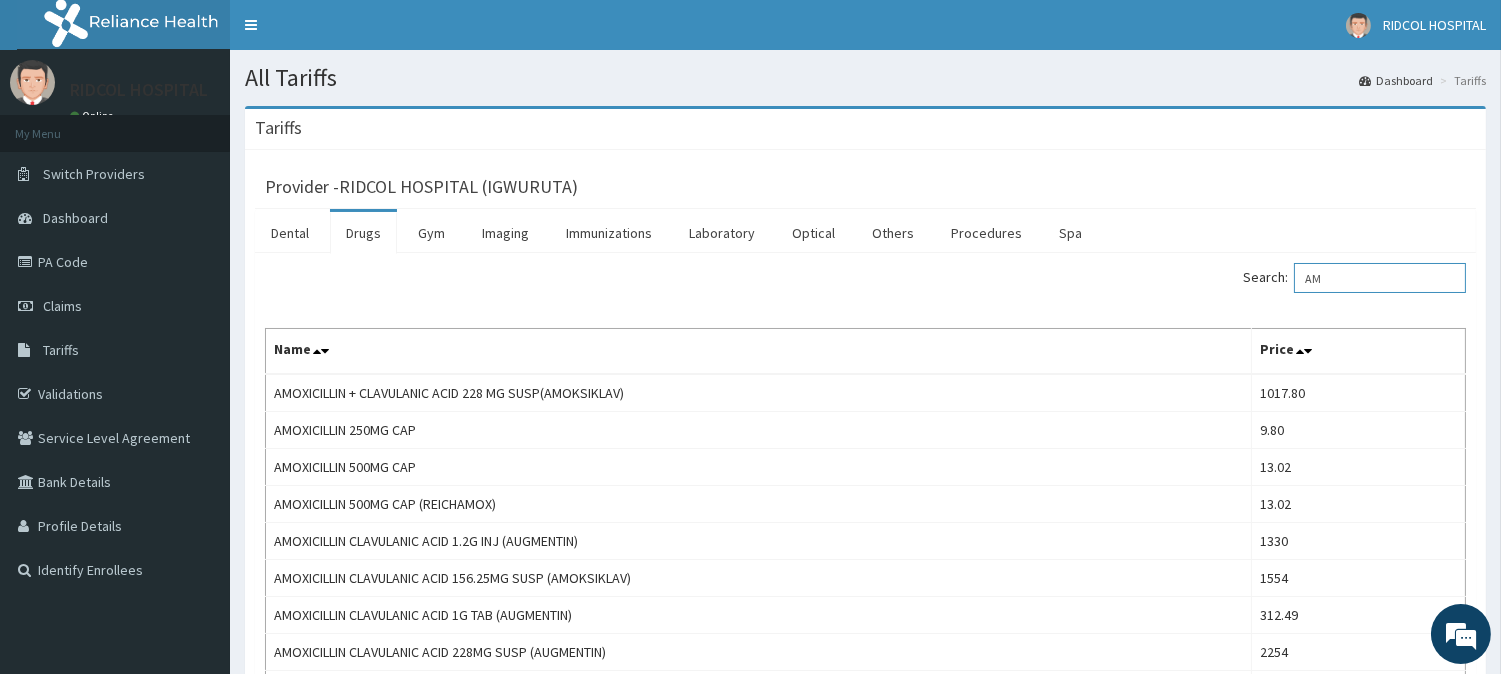 type on "A" 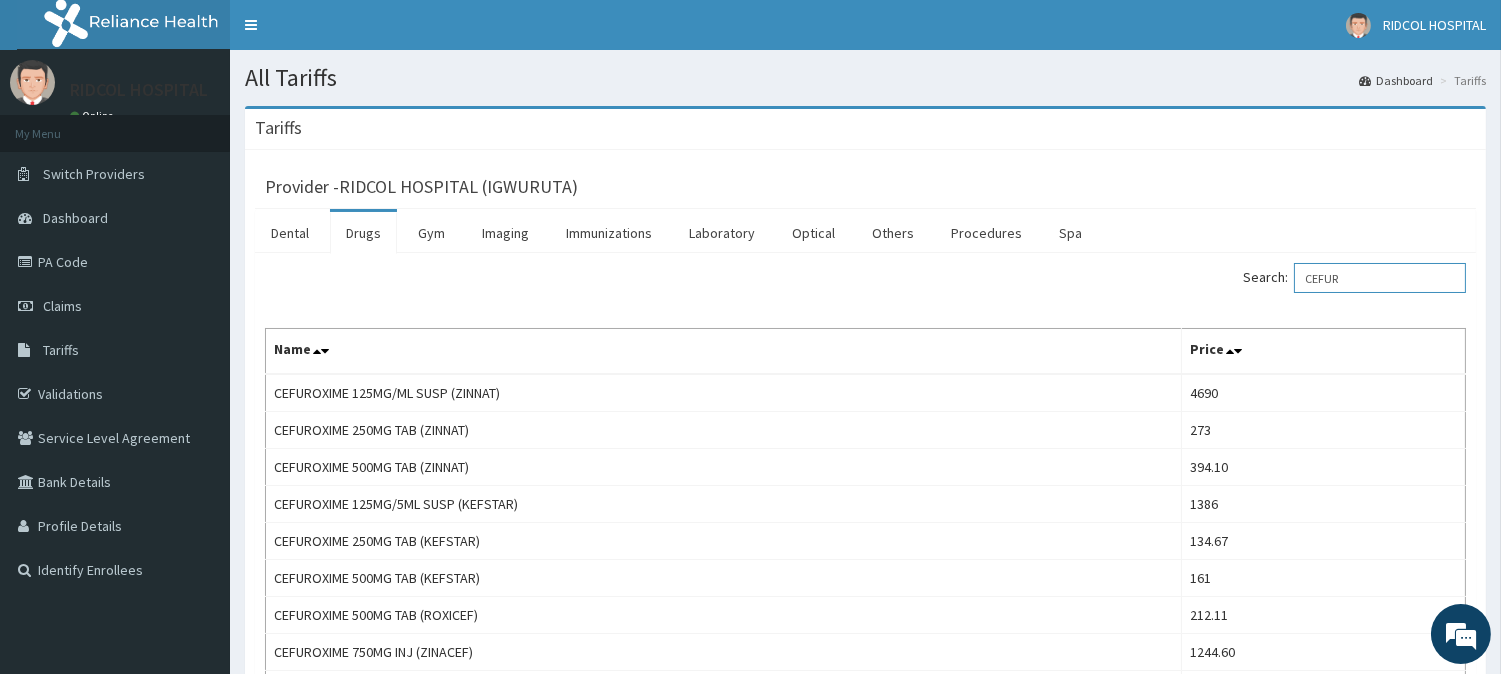 scroll, scrollTop: 212, scrollLeft: 0, axis: vertical 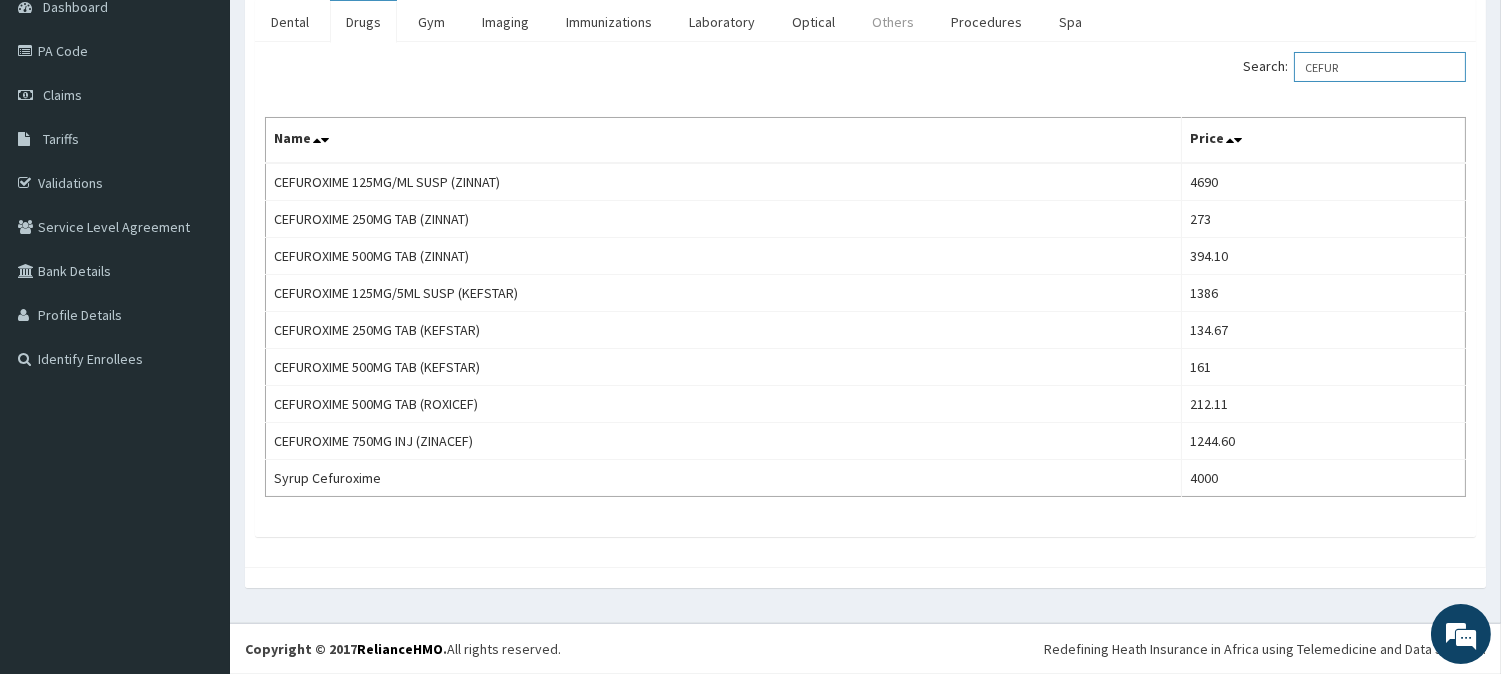 type on "CEFUR" 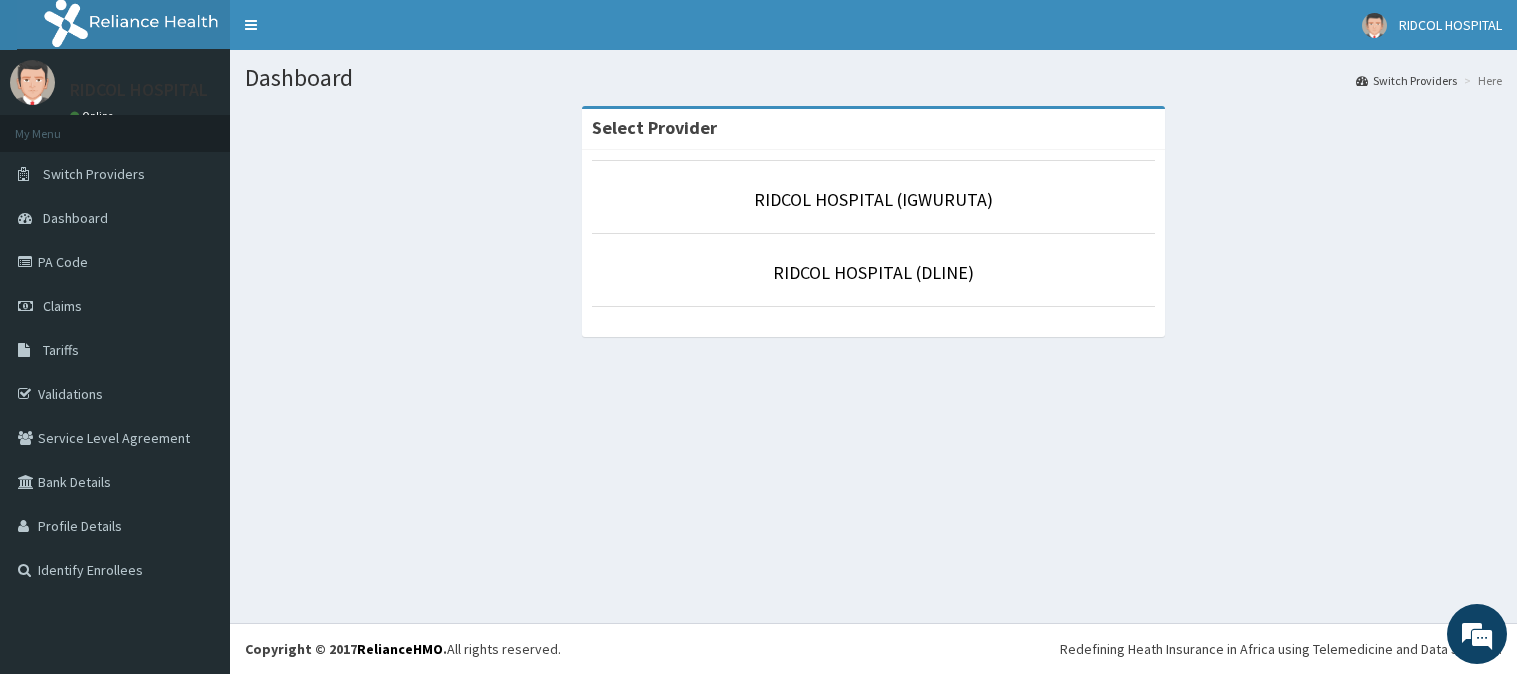 scroll, scrollTop: 0, scrollLeft: 0, axis: both 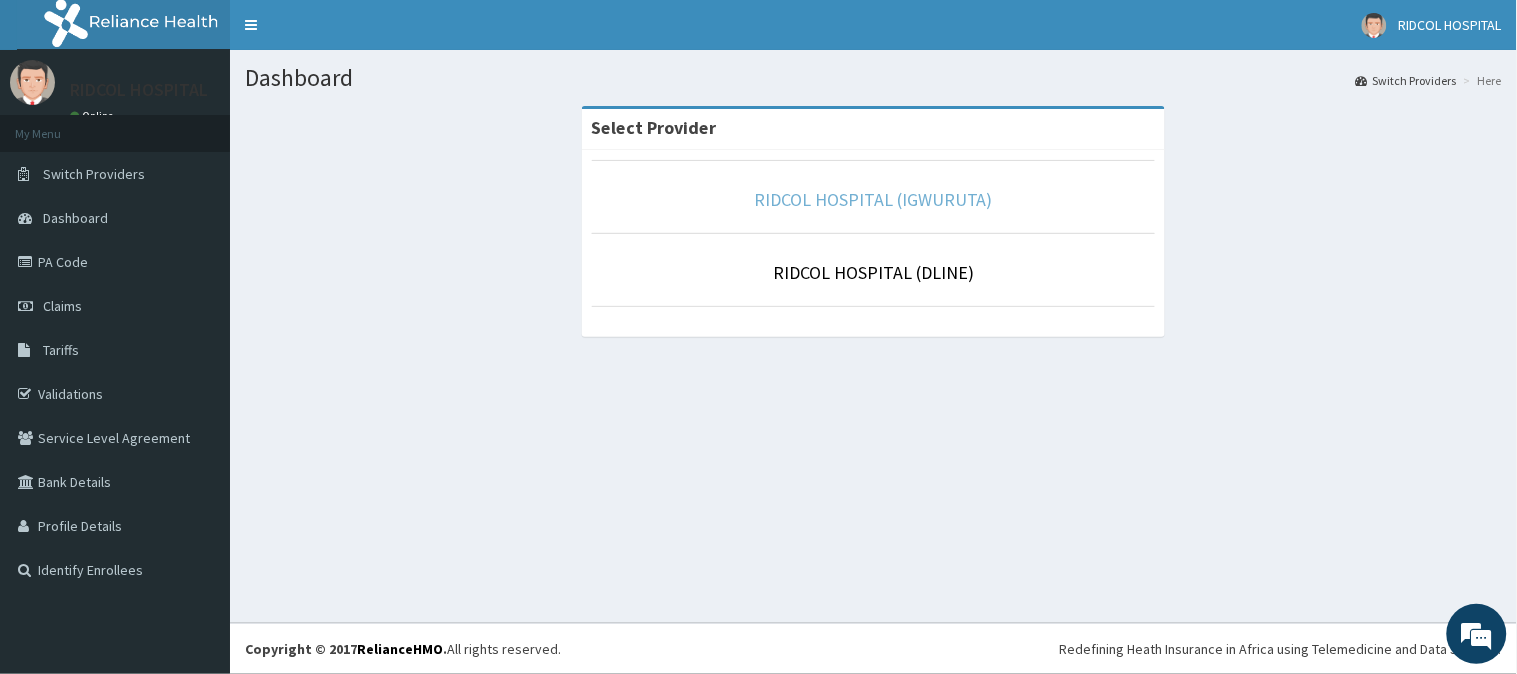 click on "RIDCOL HOSPITAL (IGWURUTA)" at bounding box center (873, 199) 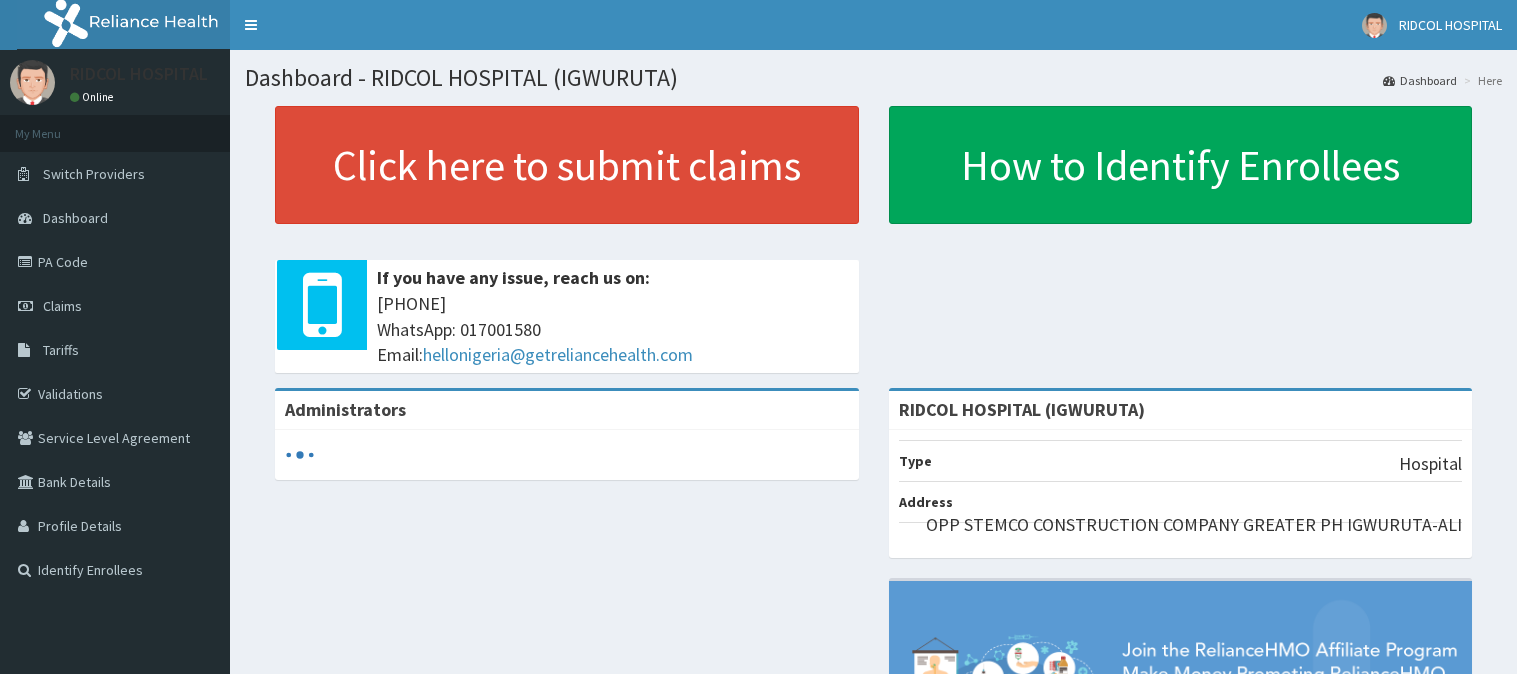 scroll, scrollTop: 0, scrollLeft: 0, axis: both 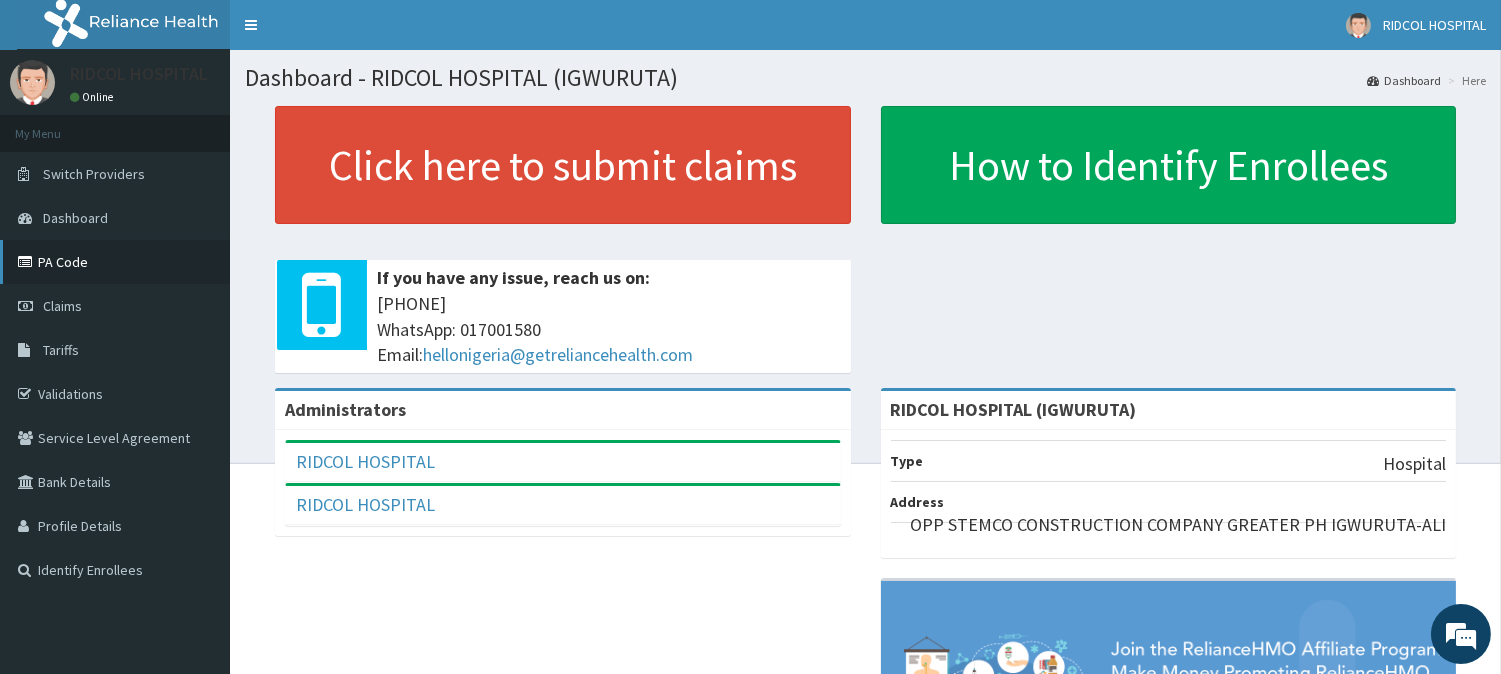 click on "PA Code" at bounding box center [115, 262] 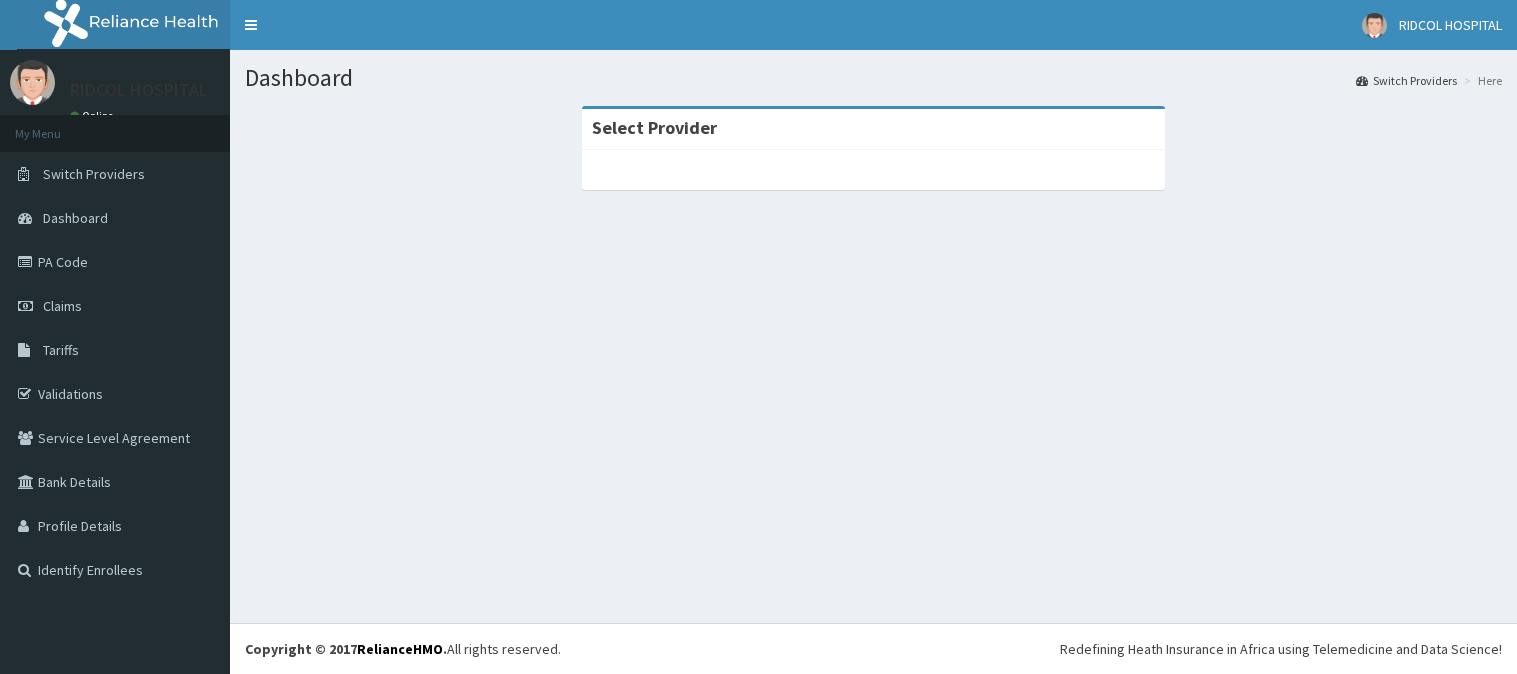 scroll, scrollTop: 0, scrollLeft: 0, axis: both 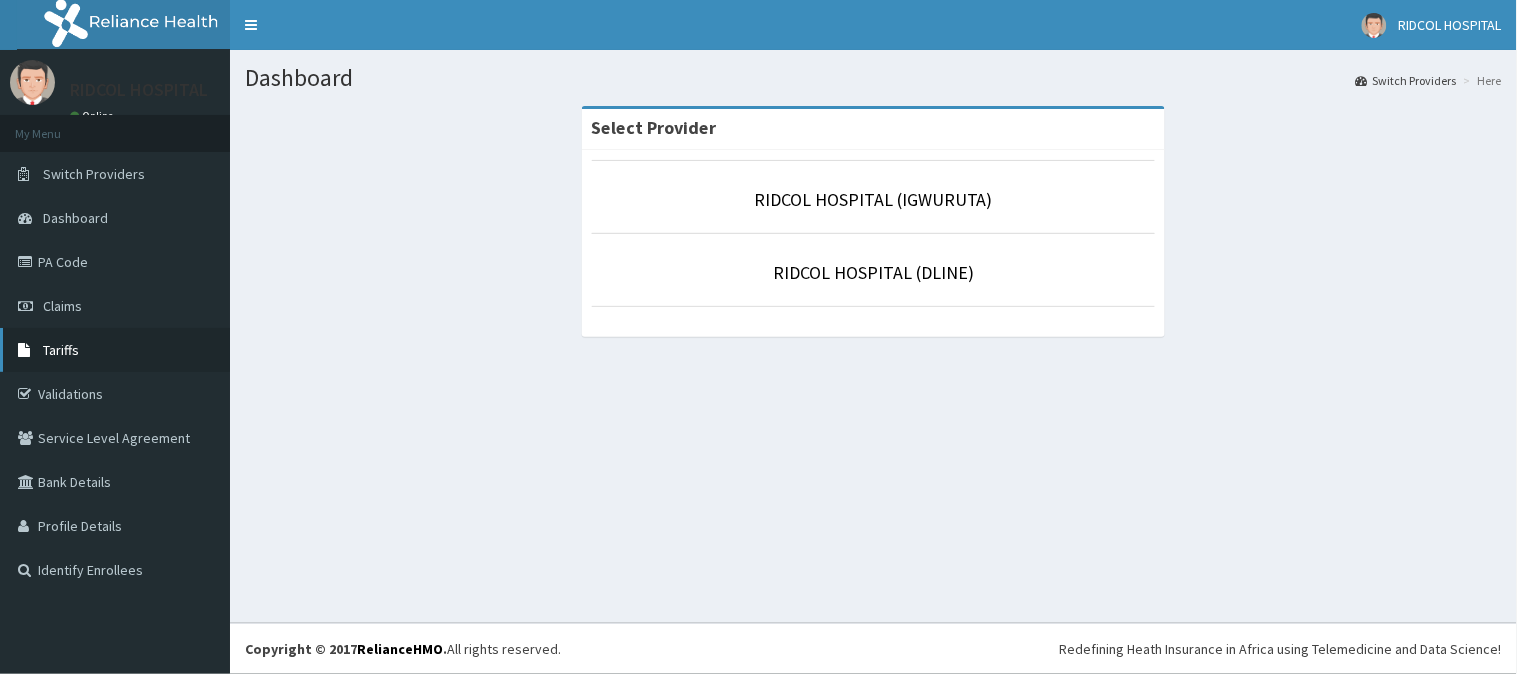 click on "Tariffs" at bounding box center (115, 350) 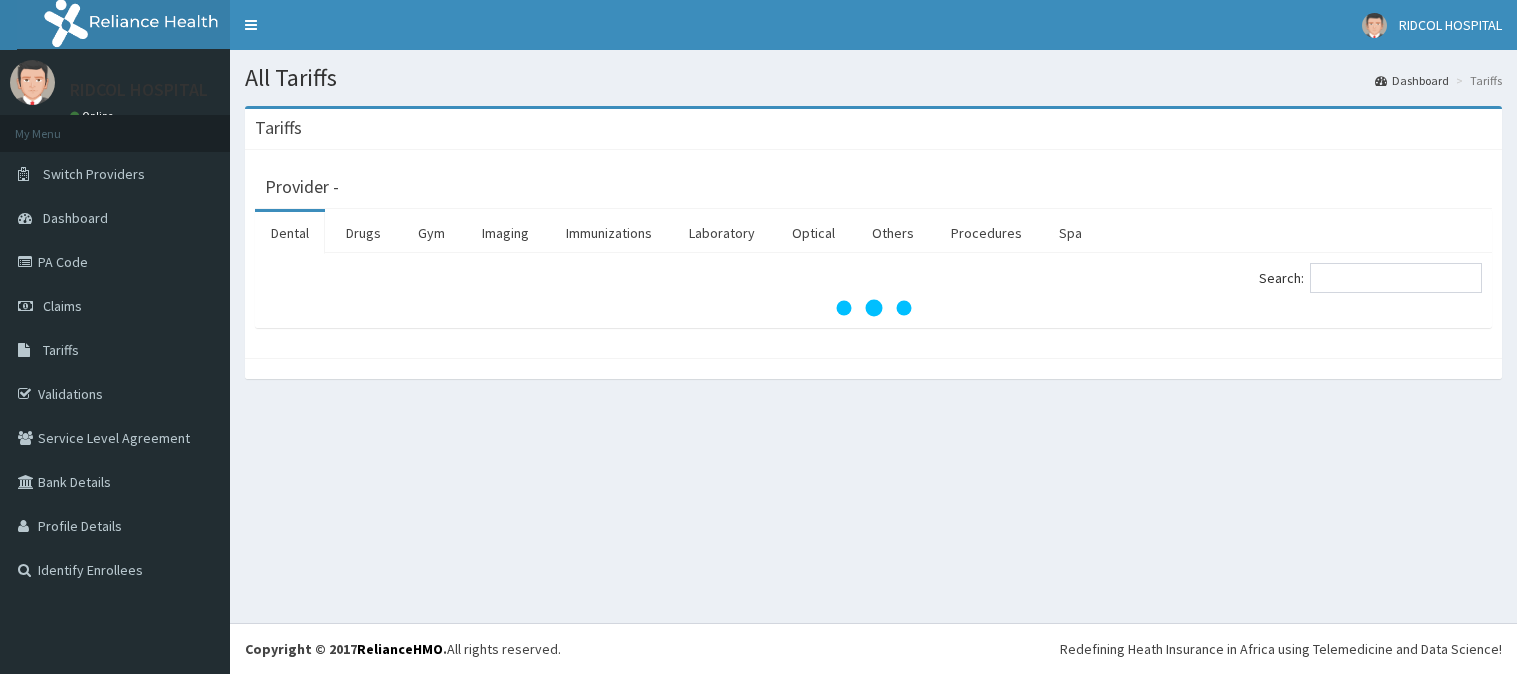 scroll, scrollTop: 0, scrollLeft: 0, axis: both 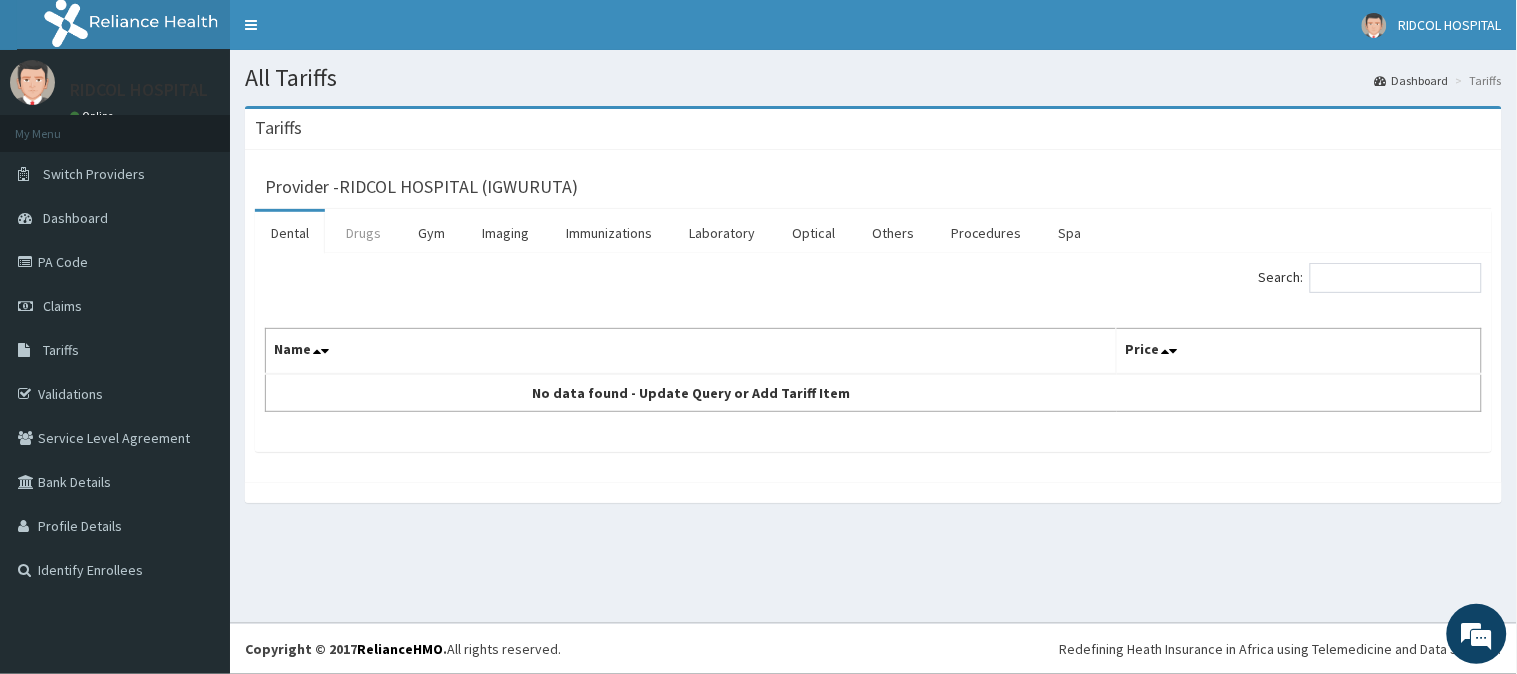 click on "Drugs" at bounding box center [363, 233] 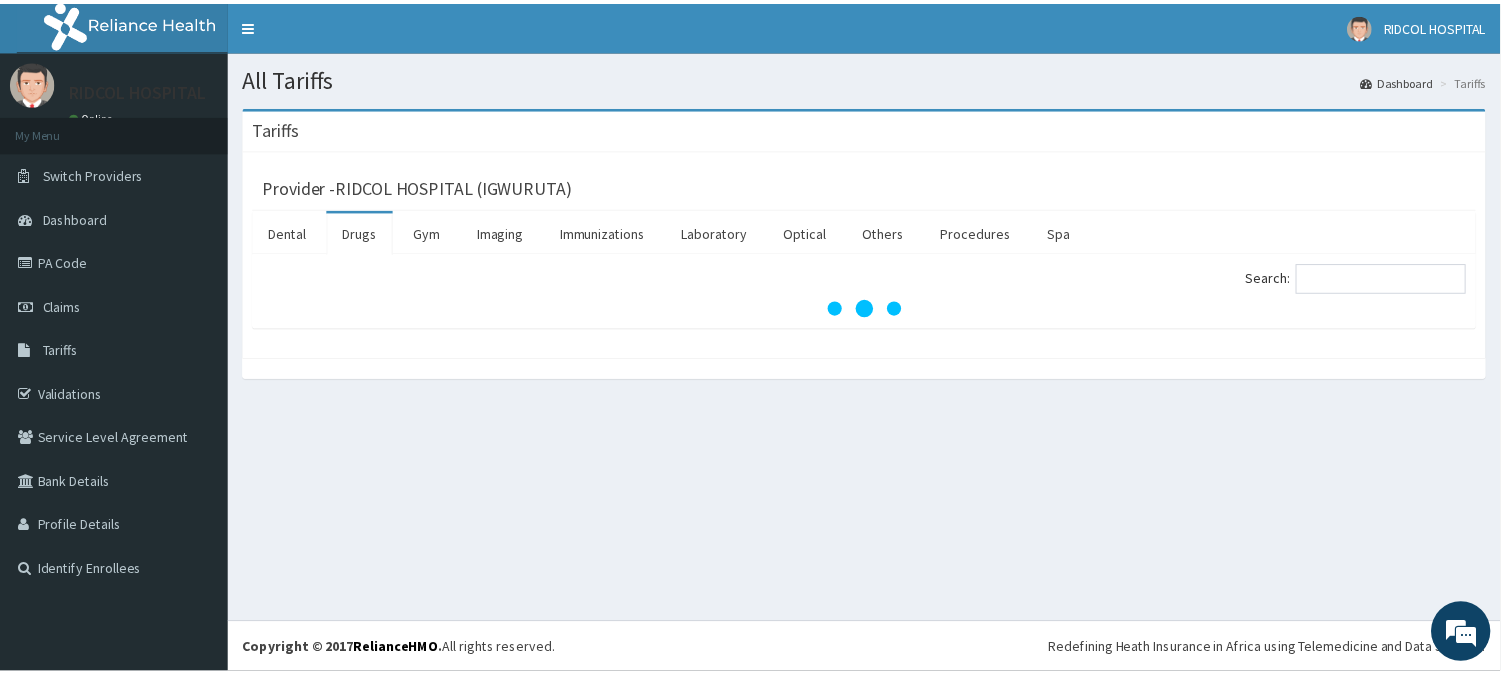 scroll, scrollTop: 0, scrollLeft: 0, axis: both 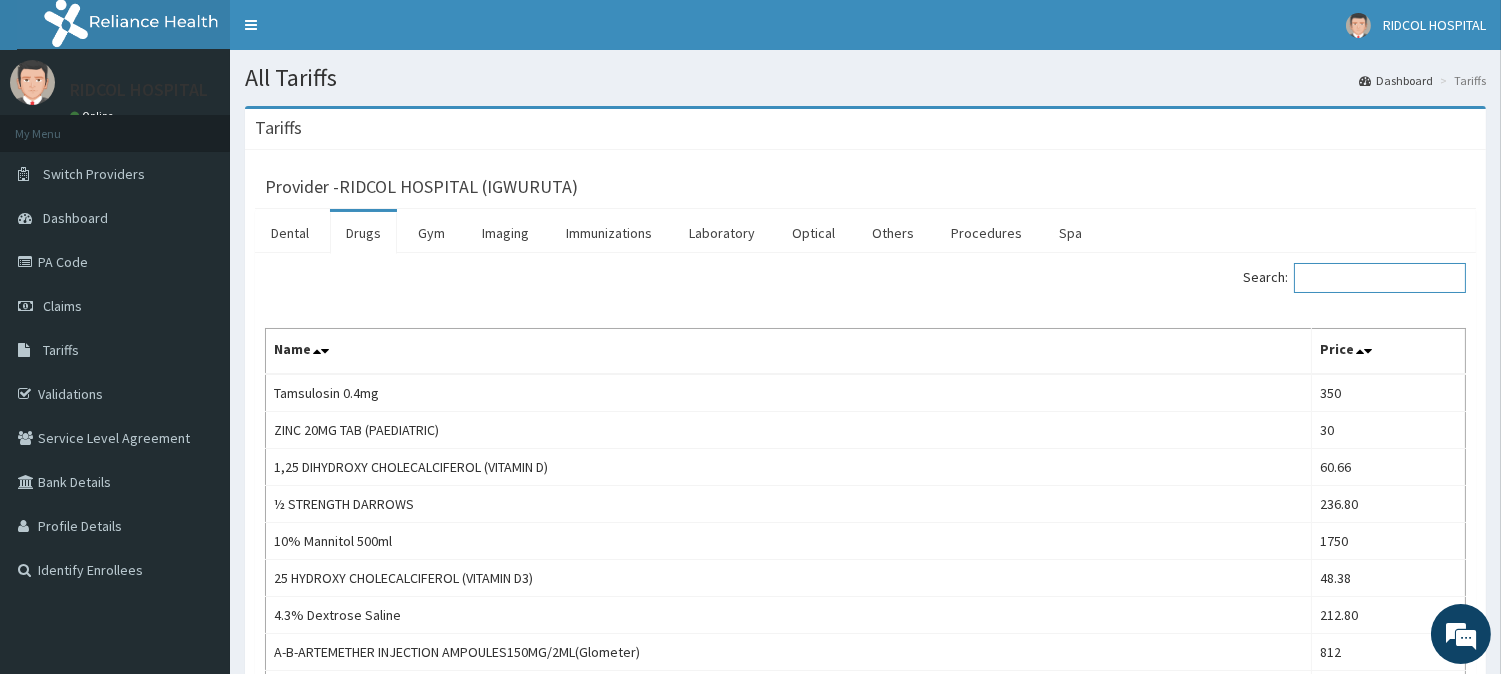 click on "Search:" at bounding box center [1380, 278] 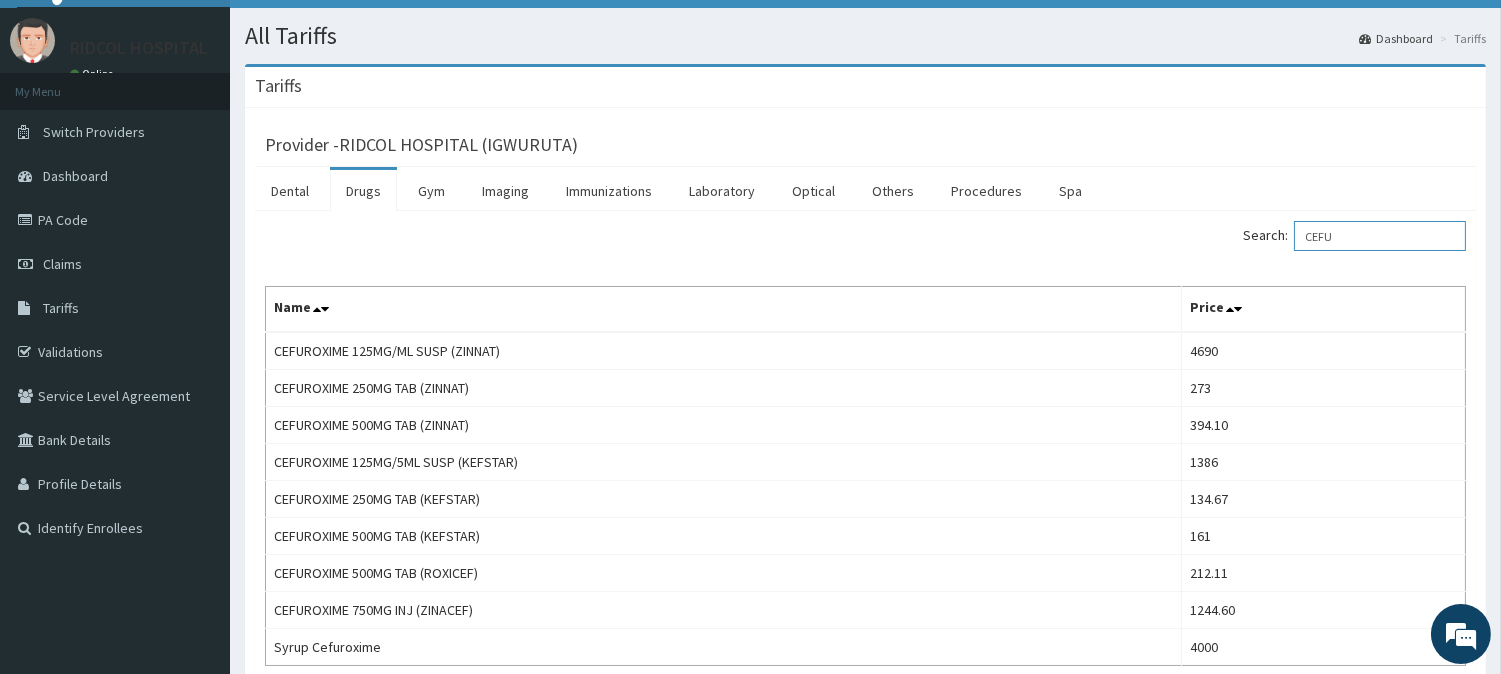 scroll, scrollTop: 44, scrollLeft: 0, axis: vertical 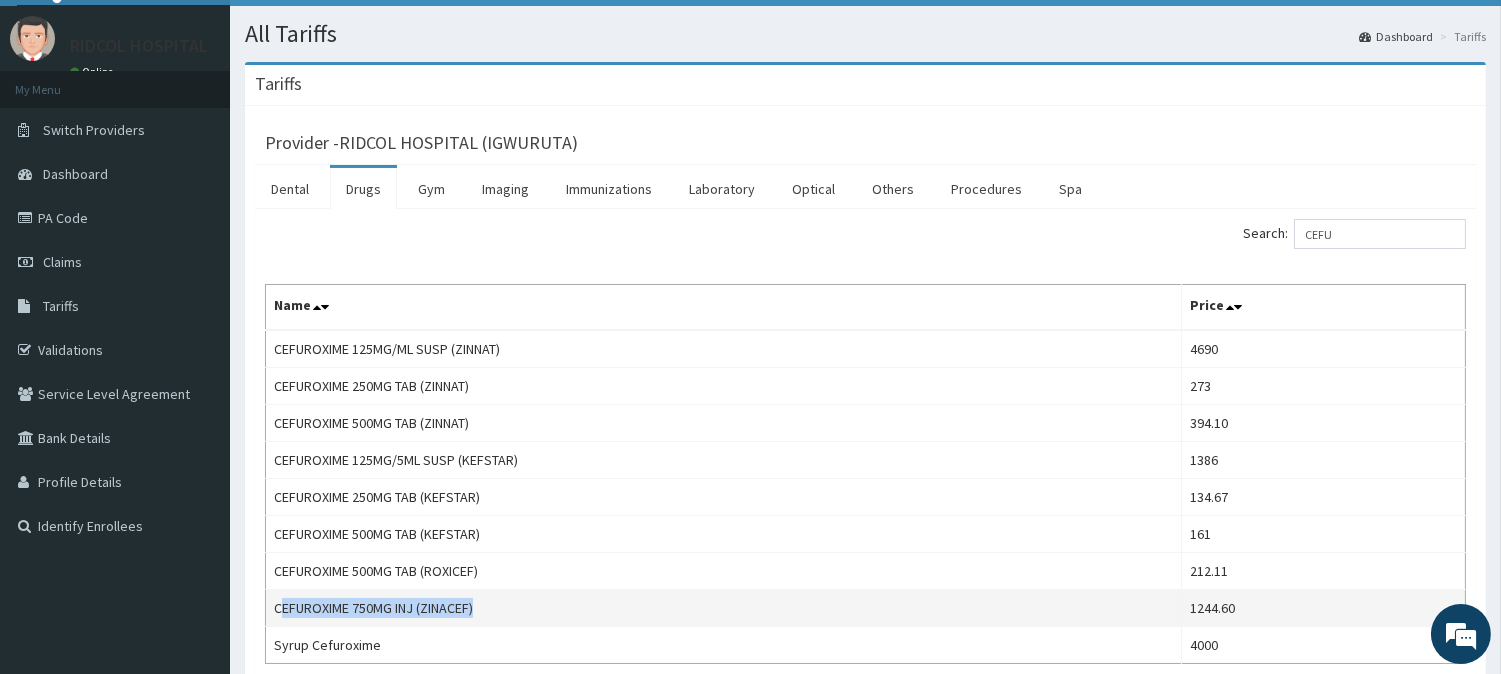 drag, startPoint x: 520, startPoint y: 598, endPoint x: 281, endPoint y: 601, distance: 239.01883 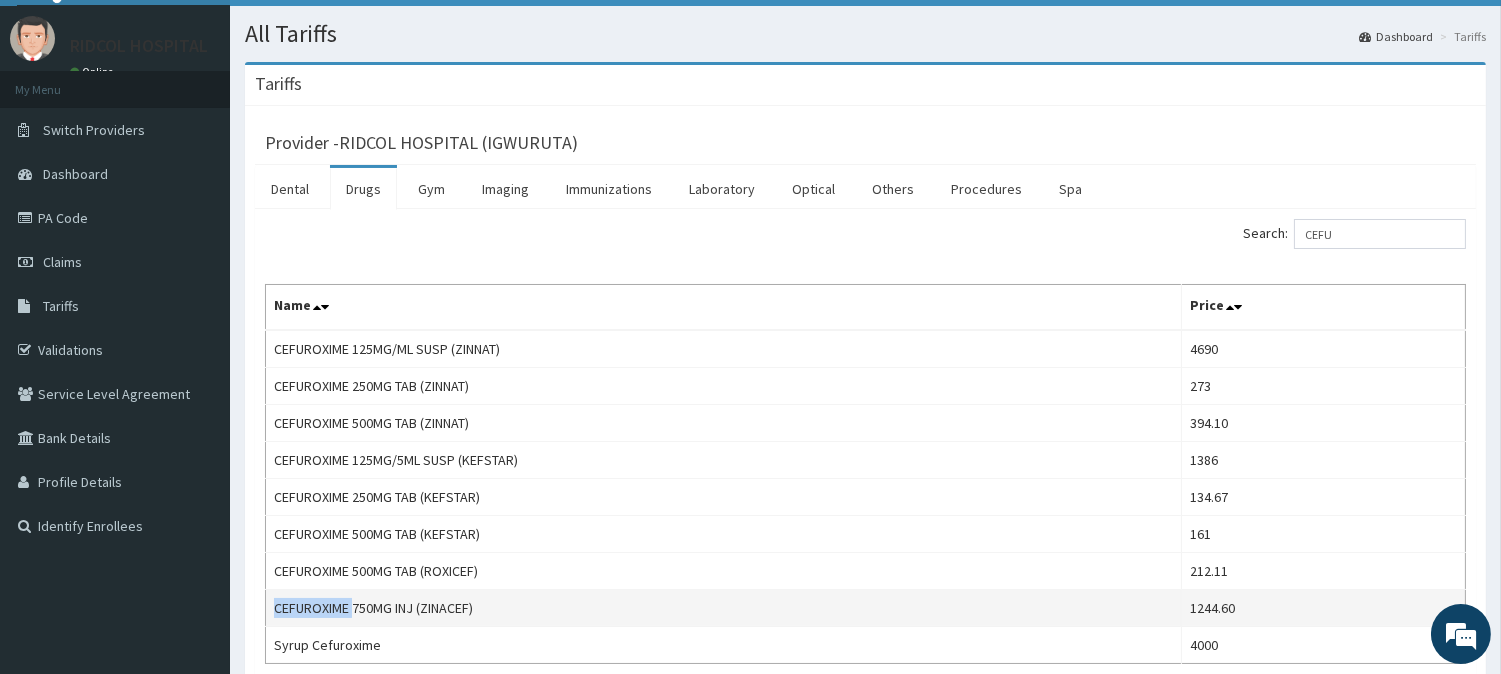 click on "CEFUROXIME 750MG INJ (ZINACEF)" at bounding box center [724, 608] 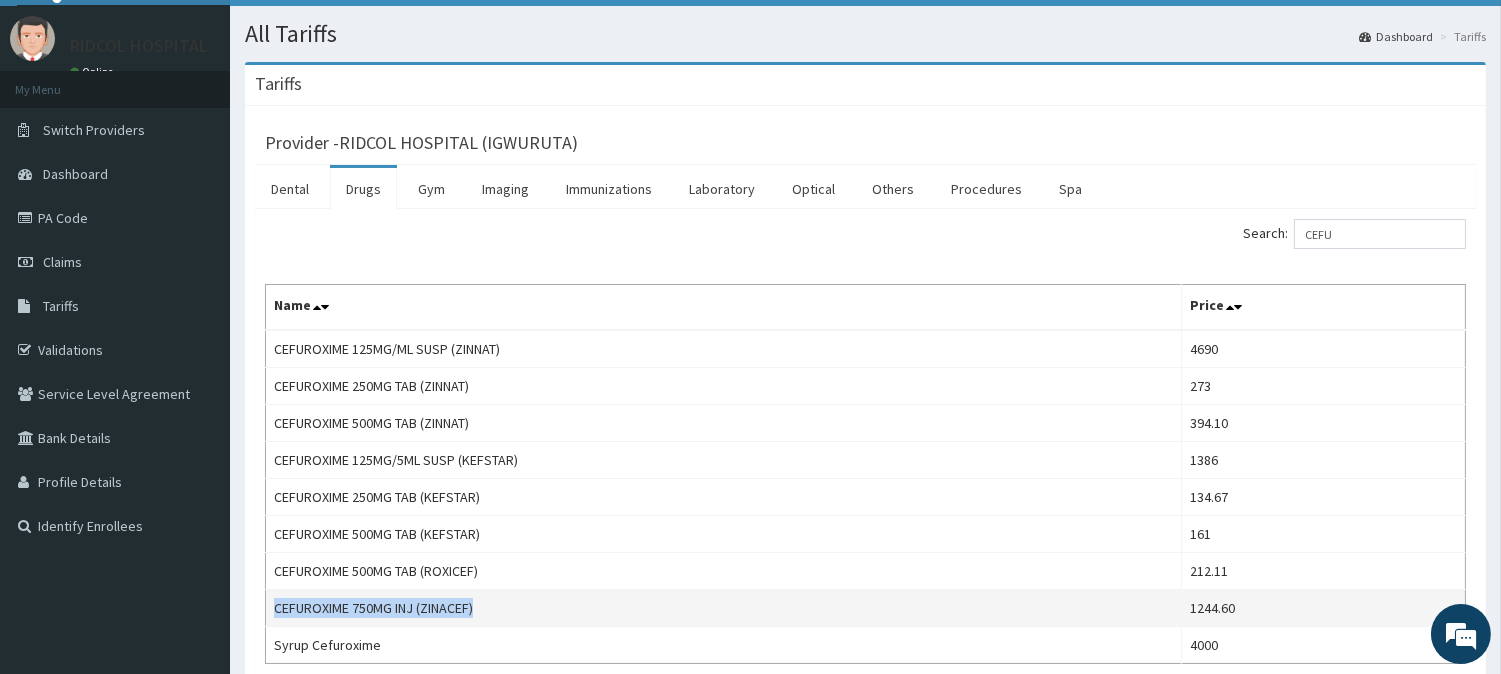 drag, startPoint x: 268, startPoint y: 605, endPoint x: 524, endPoint y: 607, distance: 256.0078 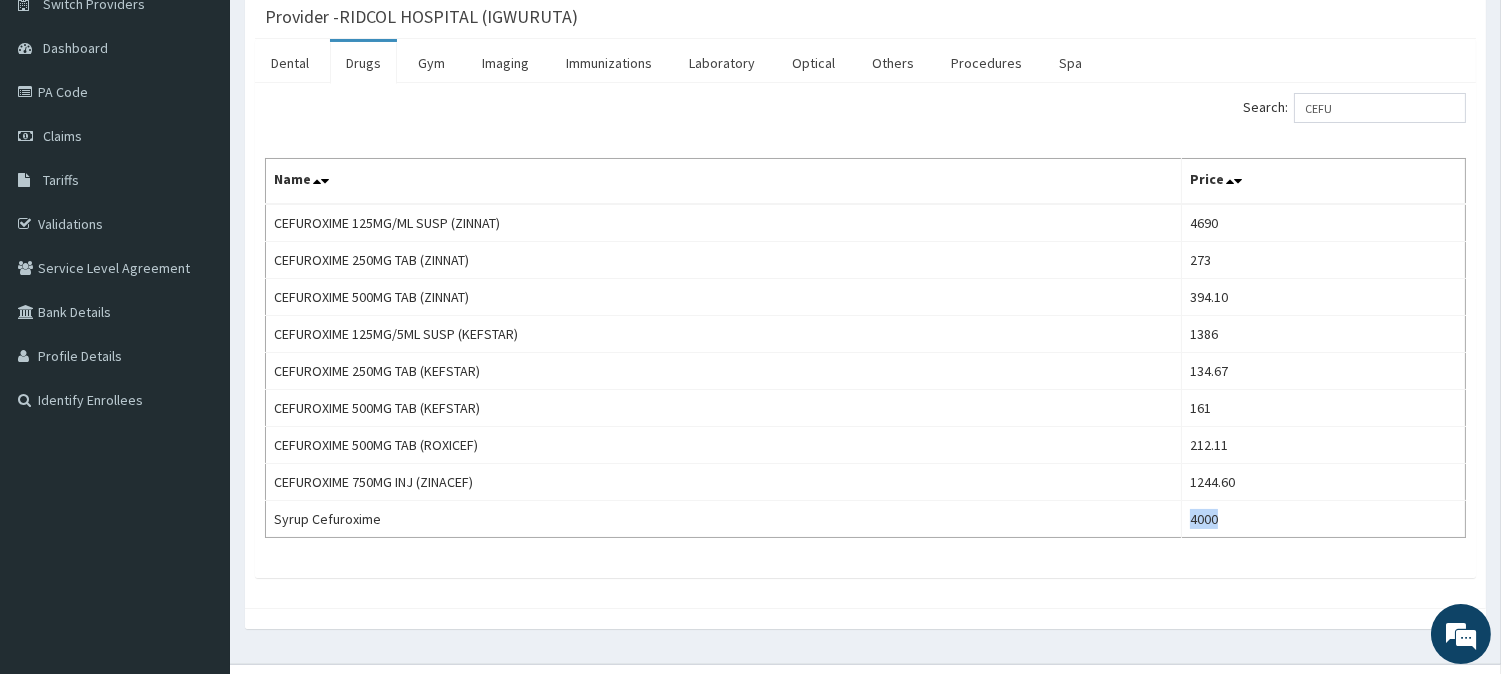 scroll, scrollTop: 212, scrollLeft: 0, axis: vertical 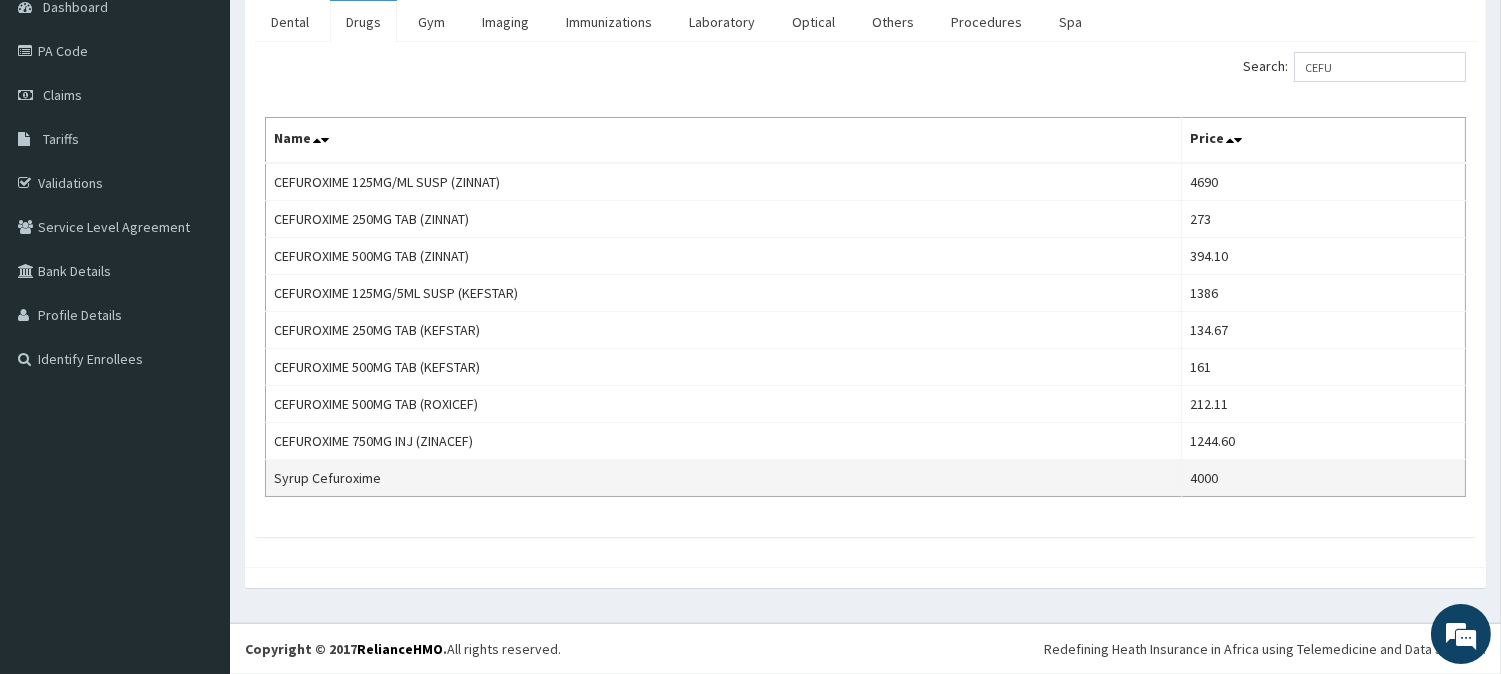 drag, startPoint x: 420, startPoint y: 628, endPoint x: 405, endPoint y: 484, distance: 144.77914 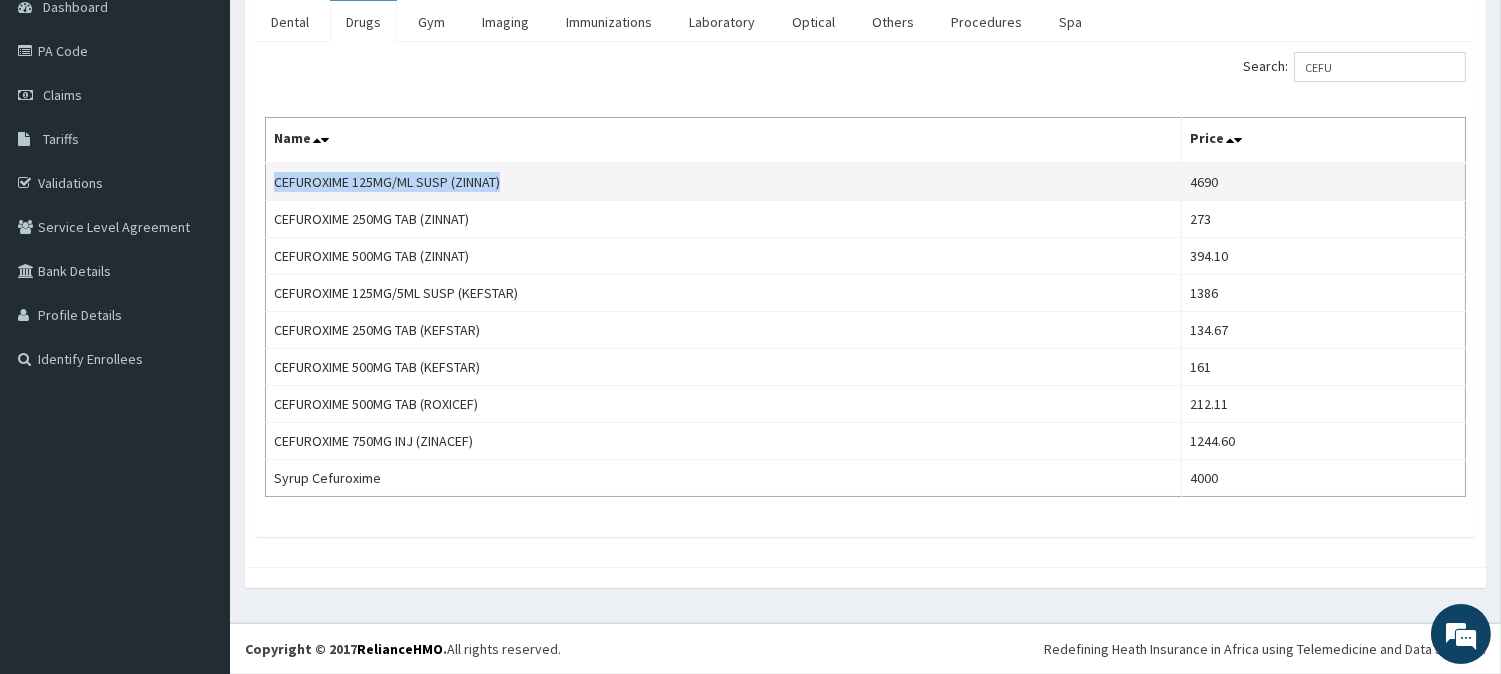drag, startPoint x: 550, startPoint y: 171, endPoint x: 275, endPoint y: 186, distance: 275.40878 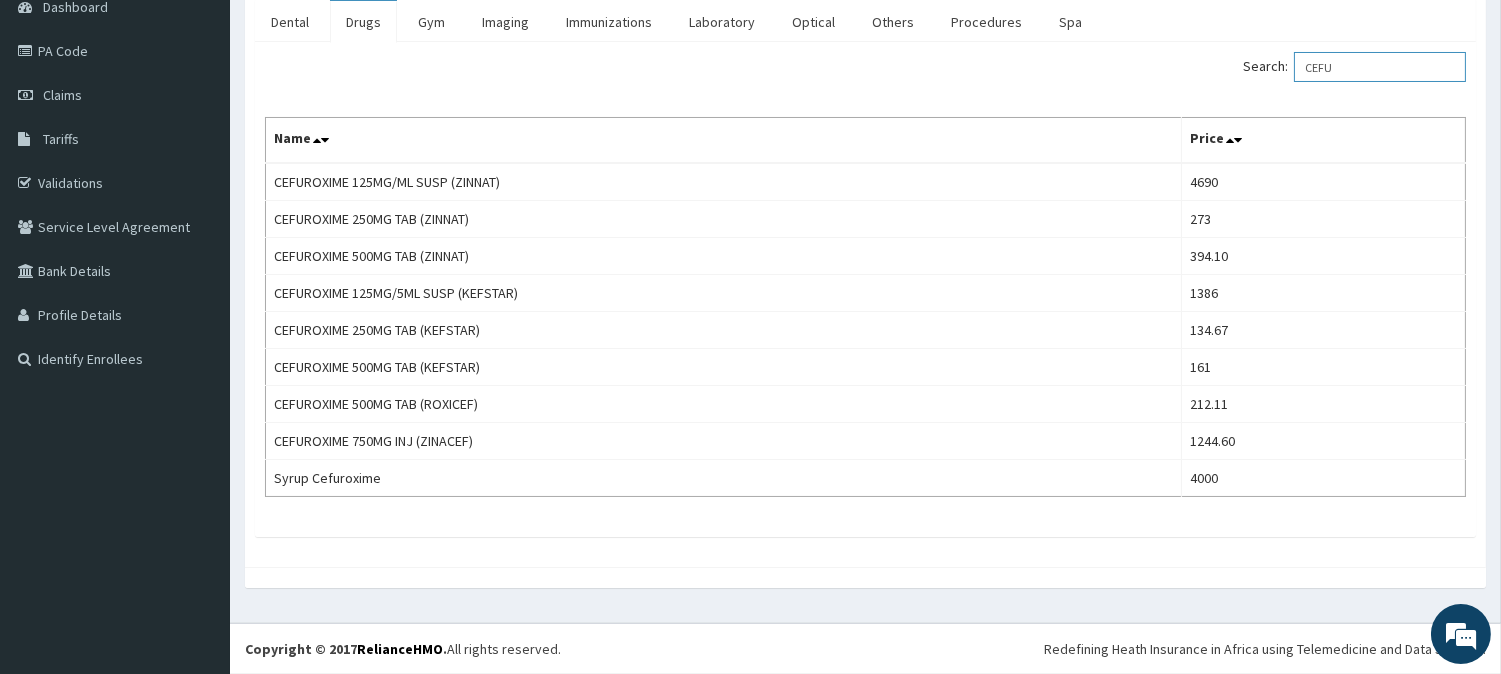 click on "CEFU" at bounding box center [1380, 67] 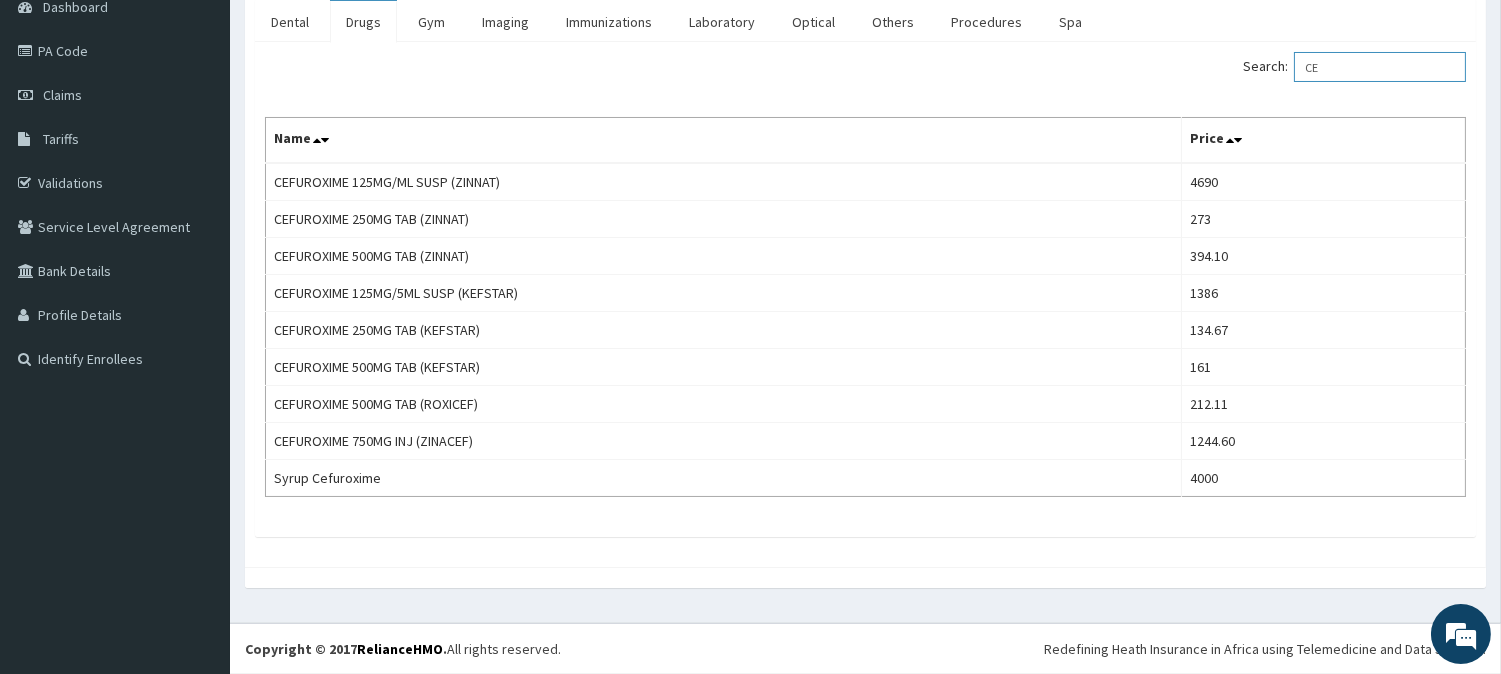 type on "C" 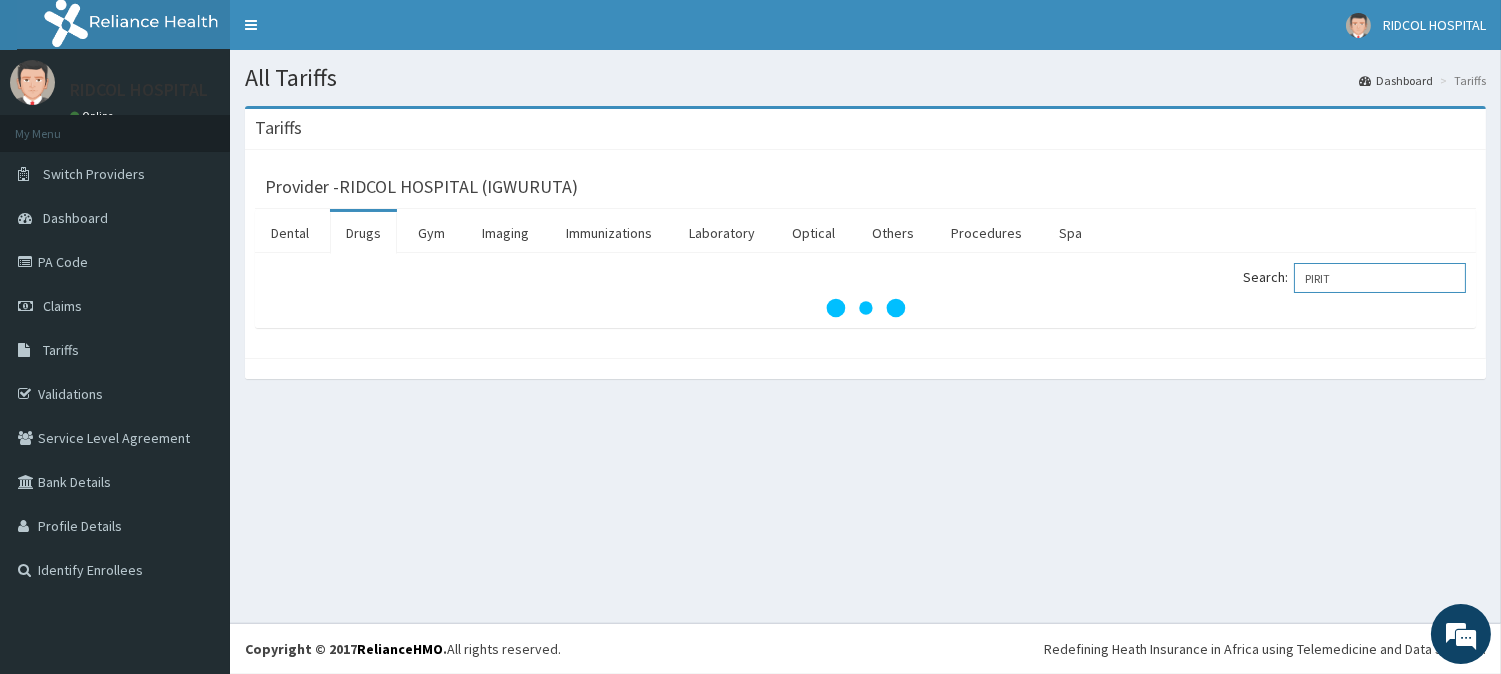 scroll, scrollTop: 0, scrollLeft: 0, axis: both 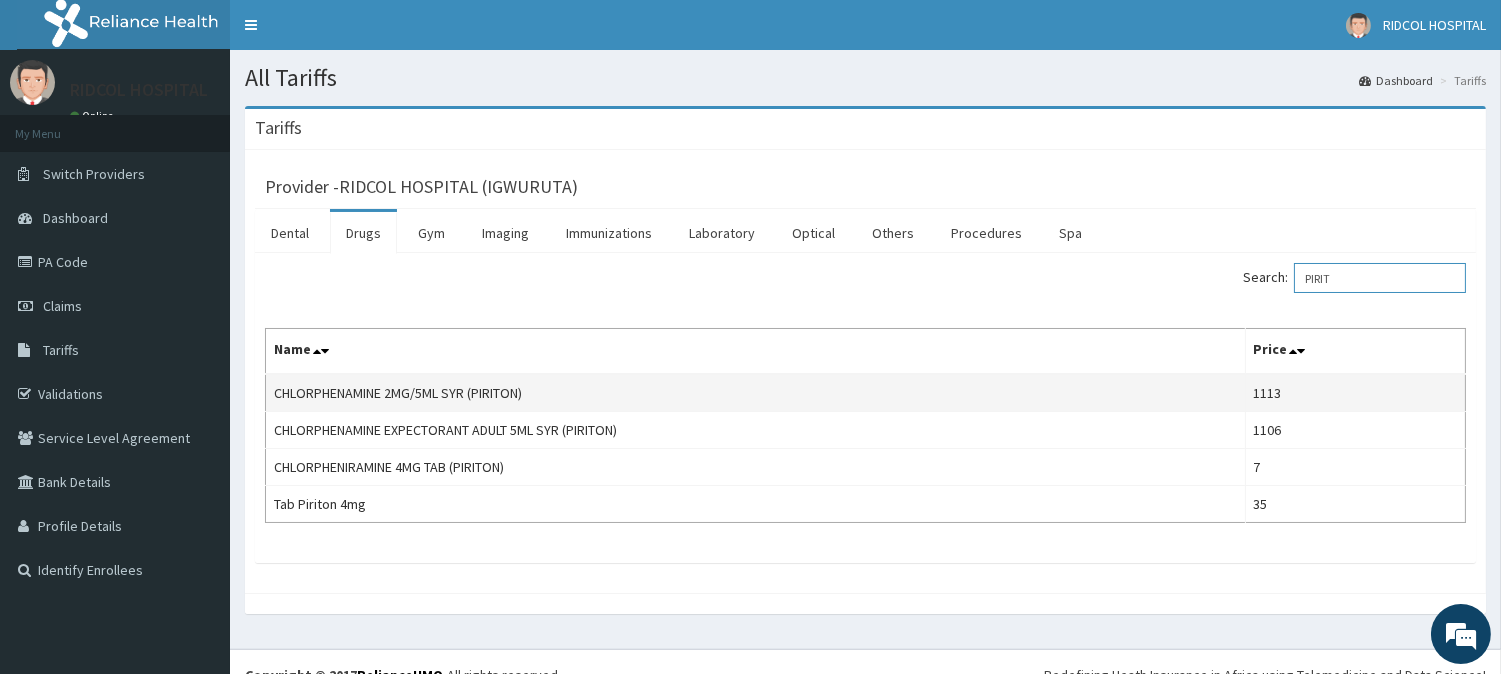 type on "PIRIT" 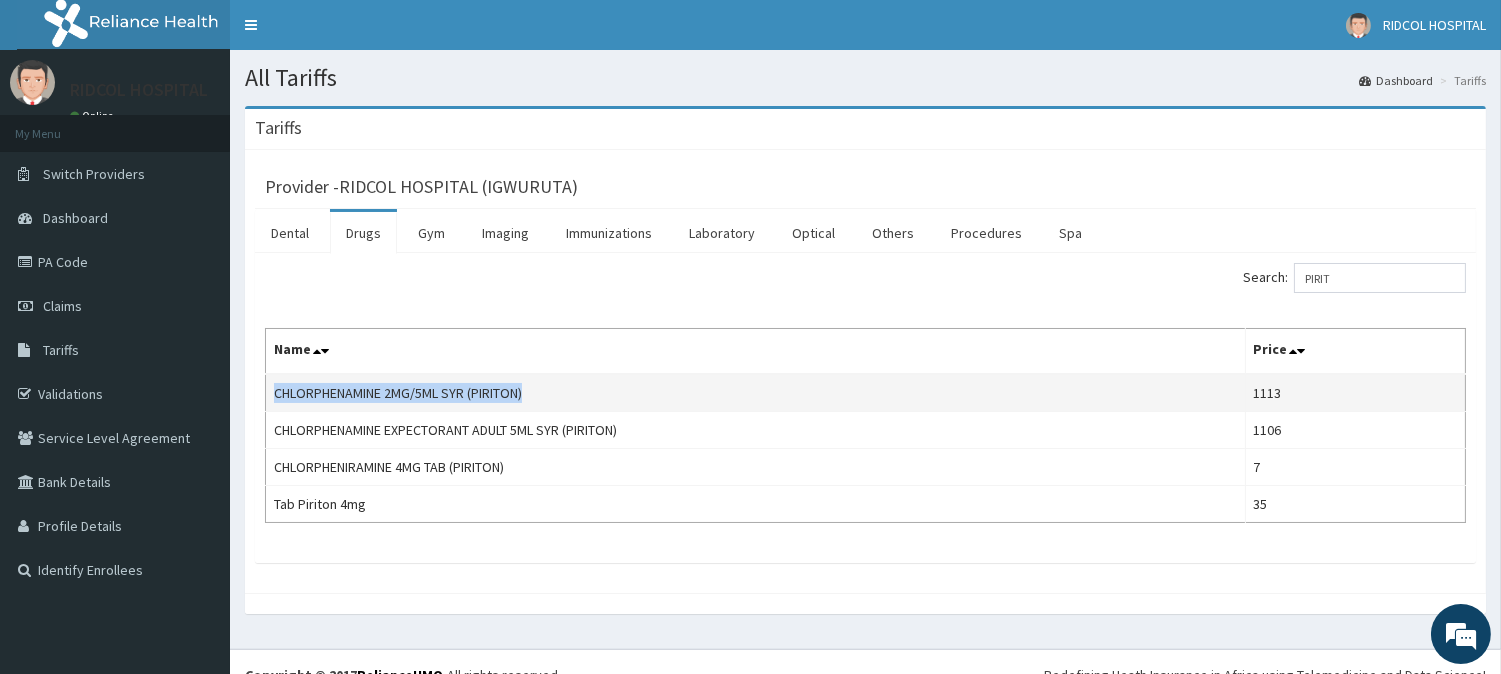 drag, startPoint x: 637, startPoint y: 381, endPoint x: 273, endPoint y: 403, distance: 364.6642 